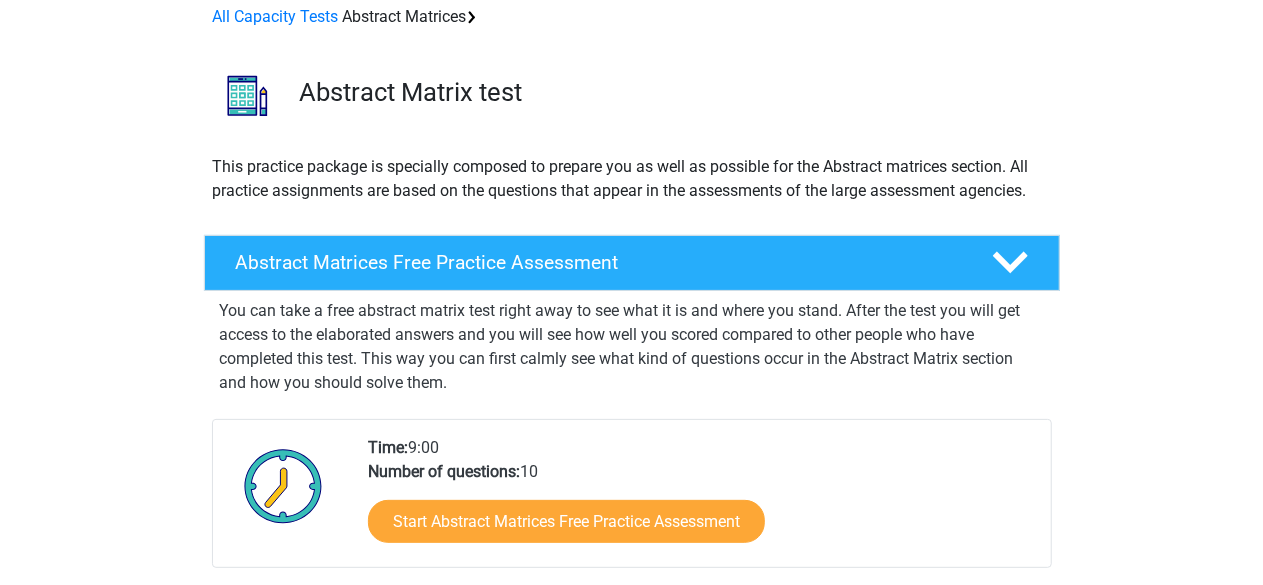 scroll, scrollTop: 76, scrollLeft: 0, axis: vertical 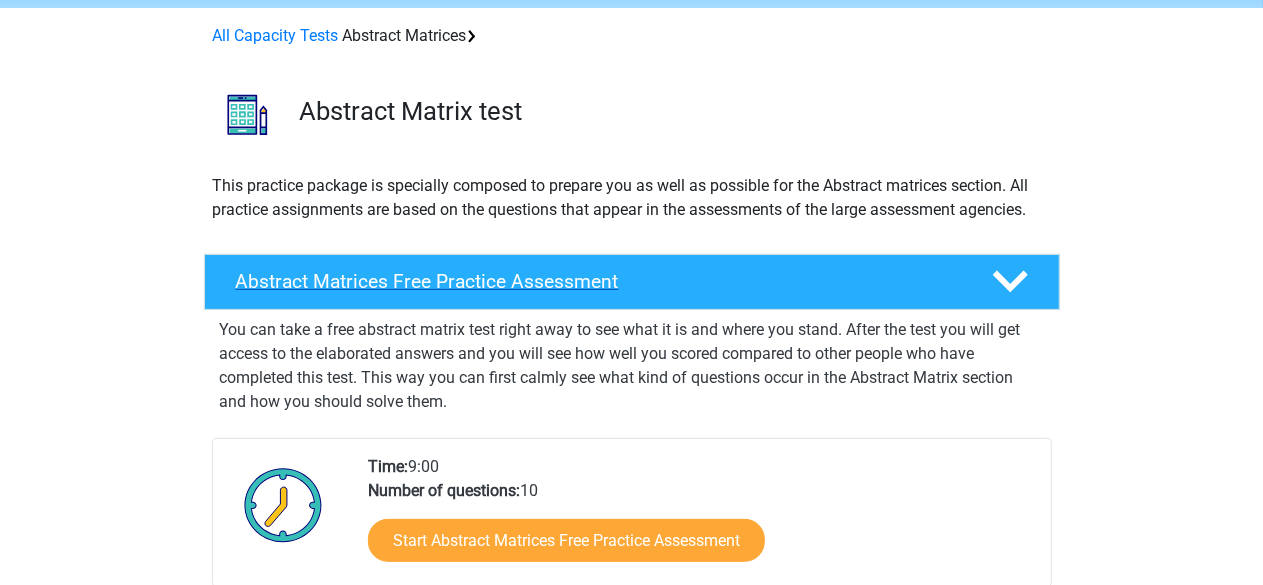 click on "Abstract Matrices Free Practice Assessment" at bounding box center (427, 281) 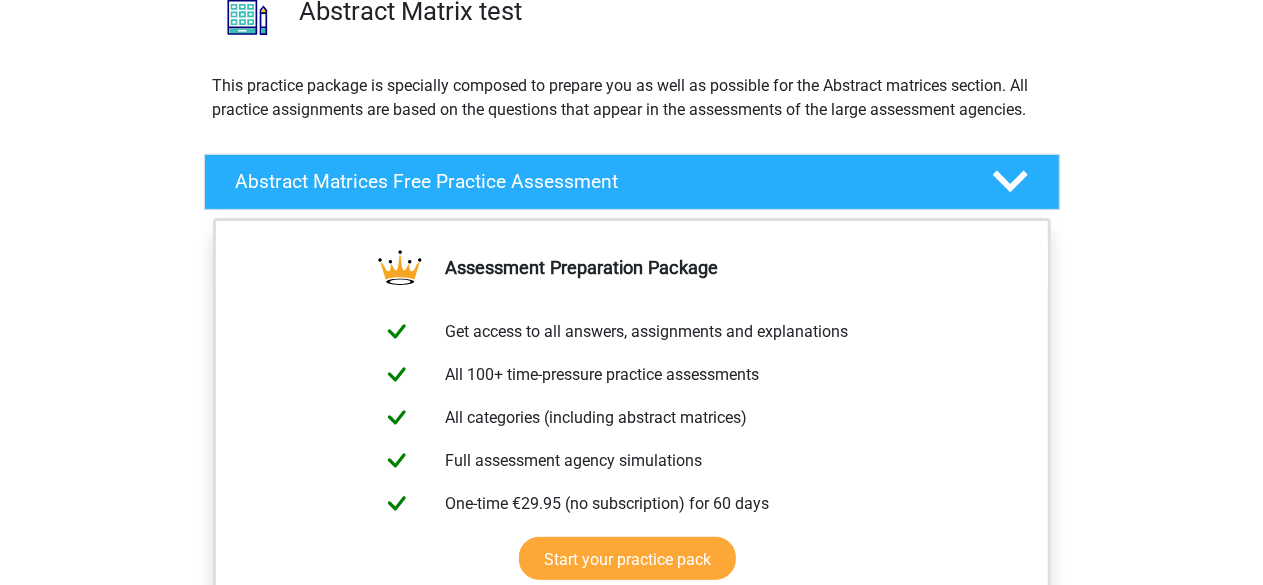 scroll, scrollTop: 276, scrollLeft: 0, axis: vertical 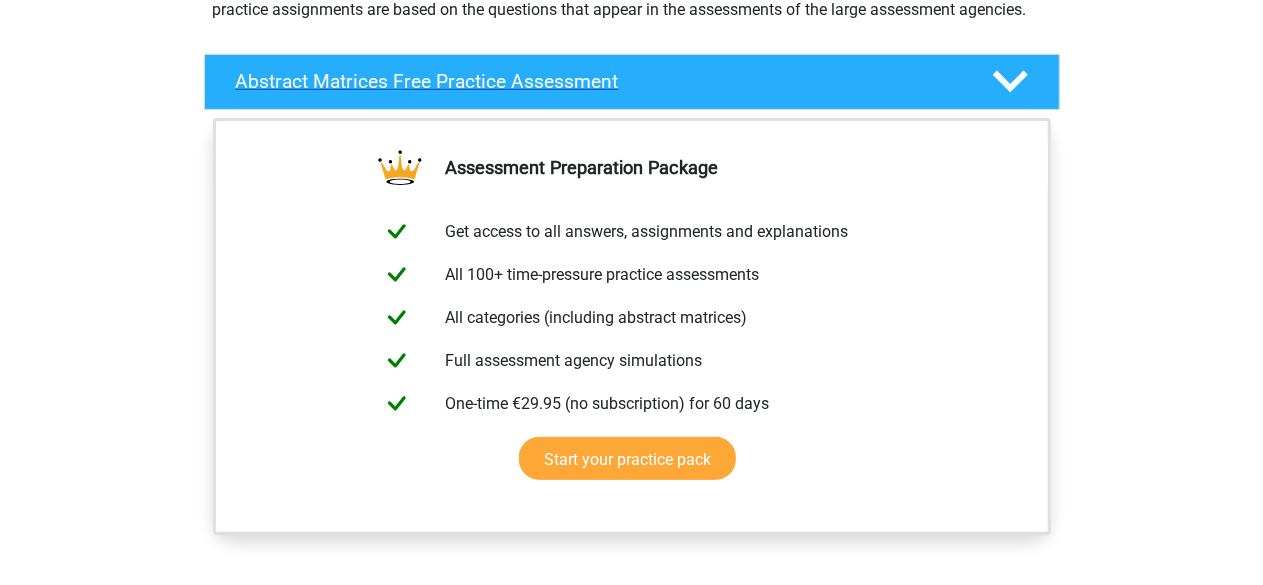 click 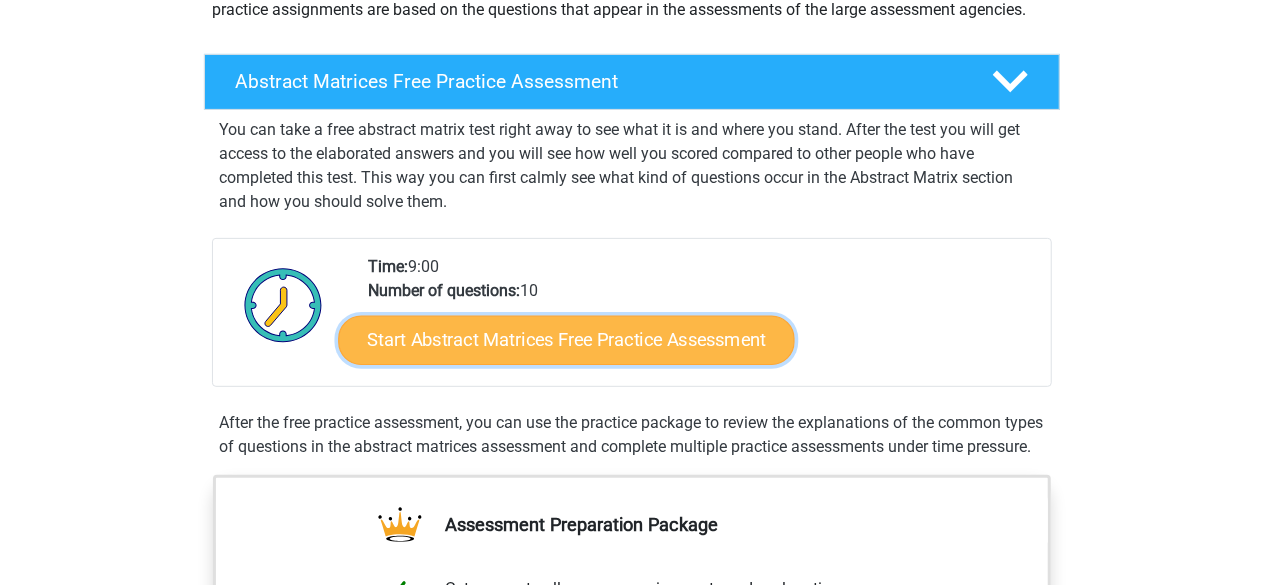 click on "Start Abstract Matrices Free Practice Assessment" at bounding box center (566, 340) 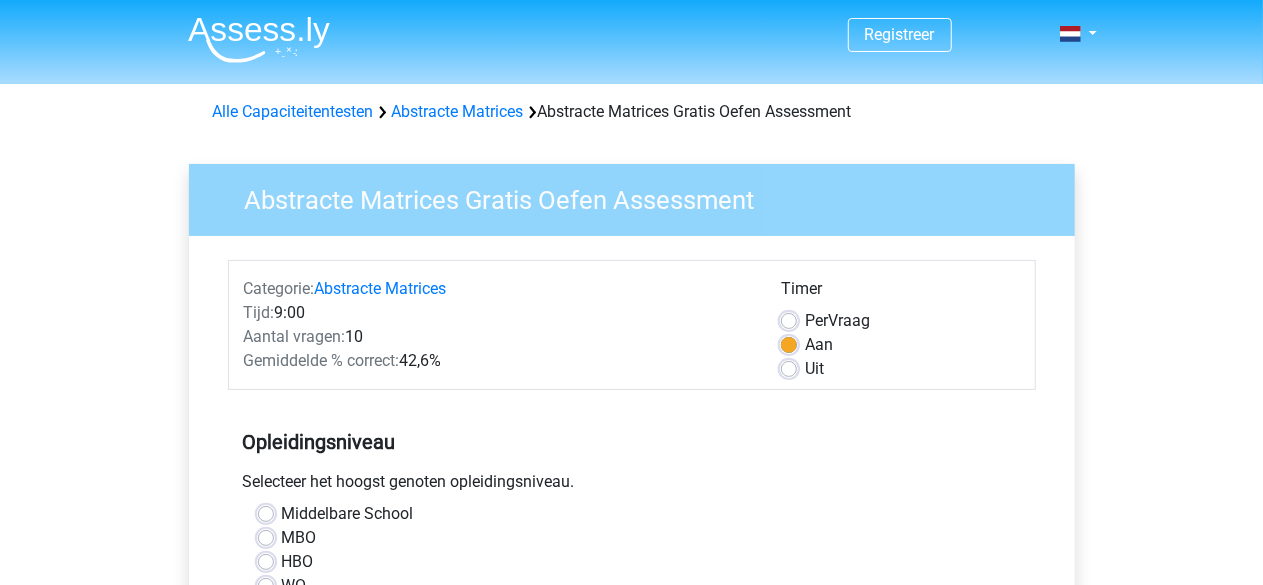 scroll, scrollTop: 0, scrollLeft: 0, axis: both 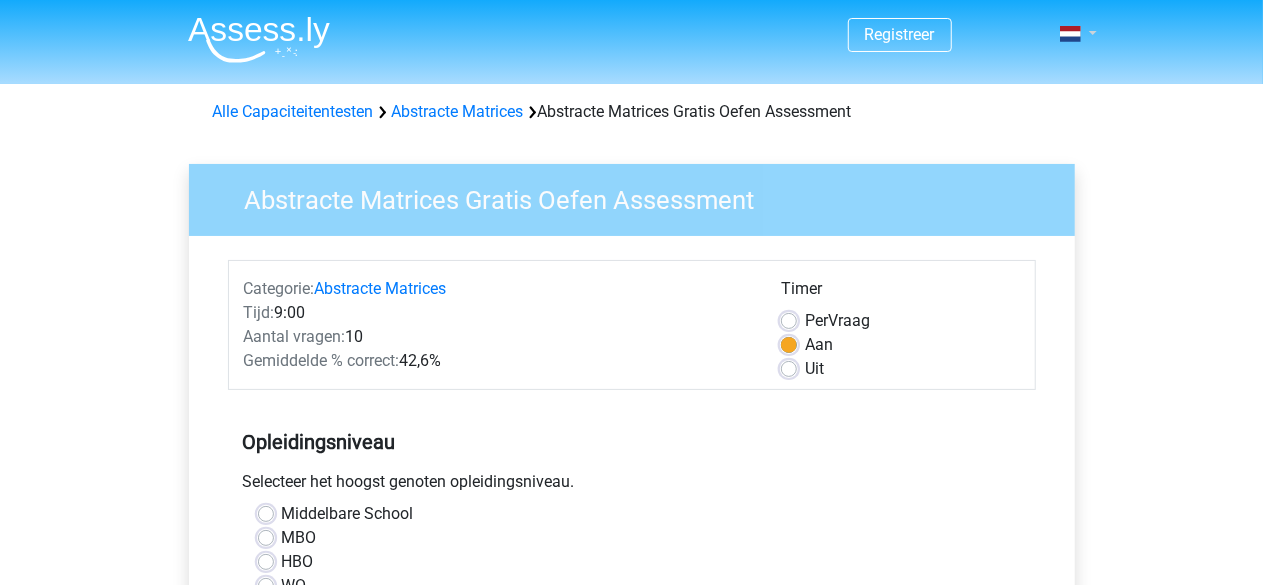 click at bounding box center (1072, 34) 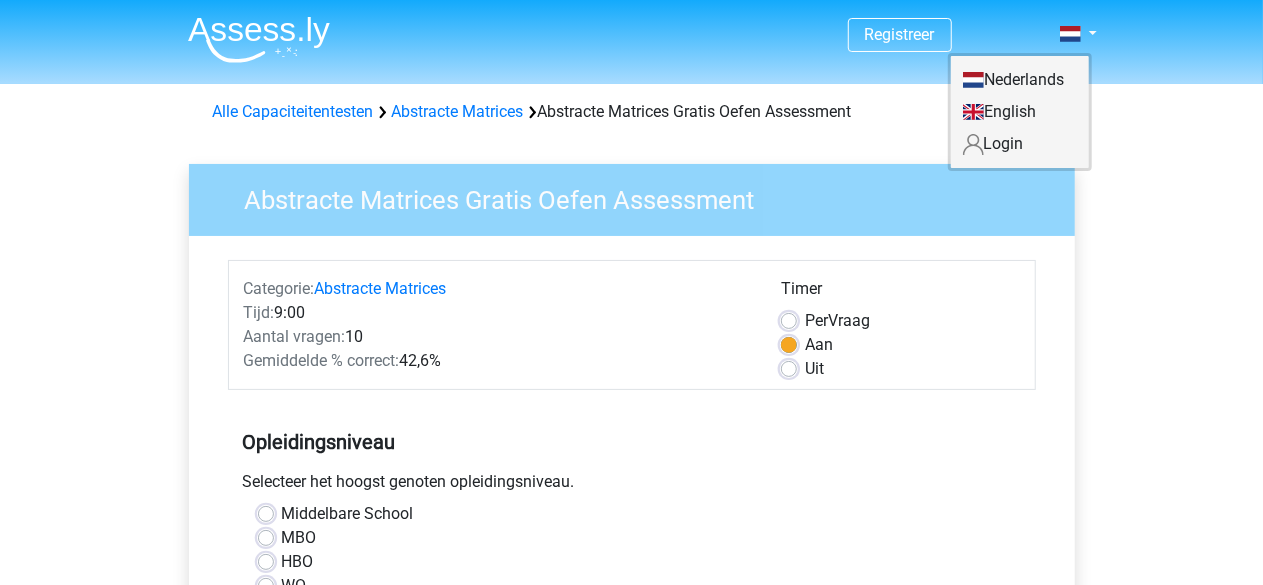 click on "English" at bounding box center [1020, 112] 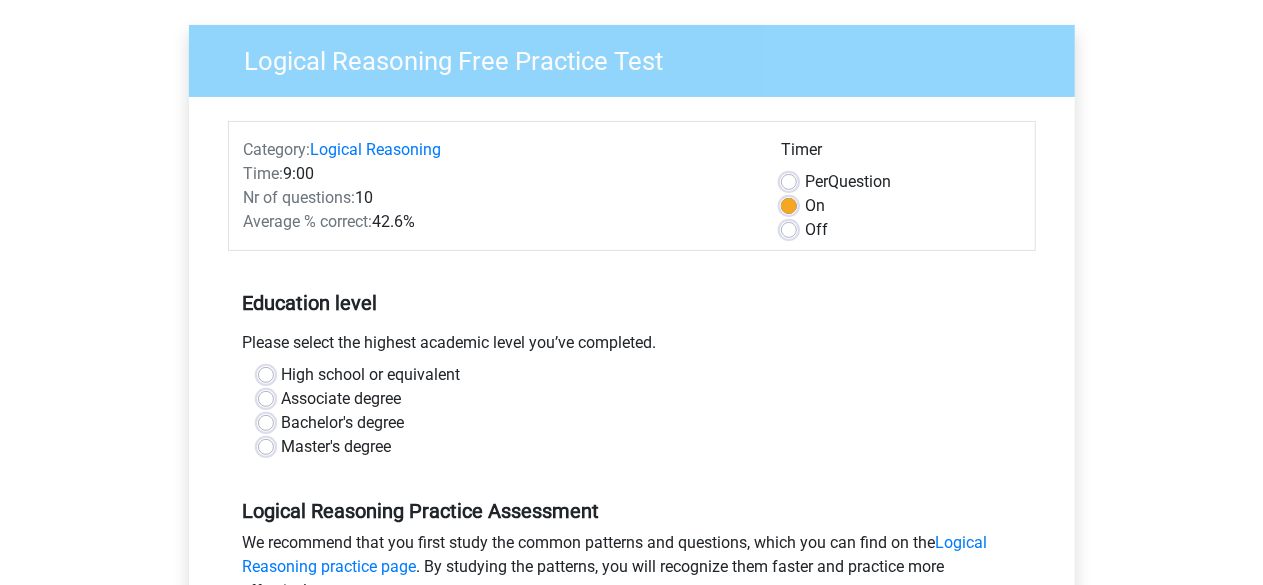 scroll, scrollTop: 200, scrollLeft: 0, axis: vertical 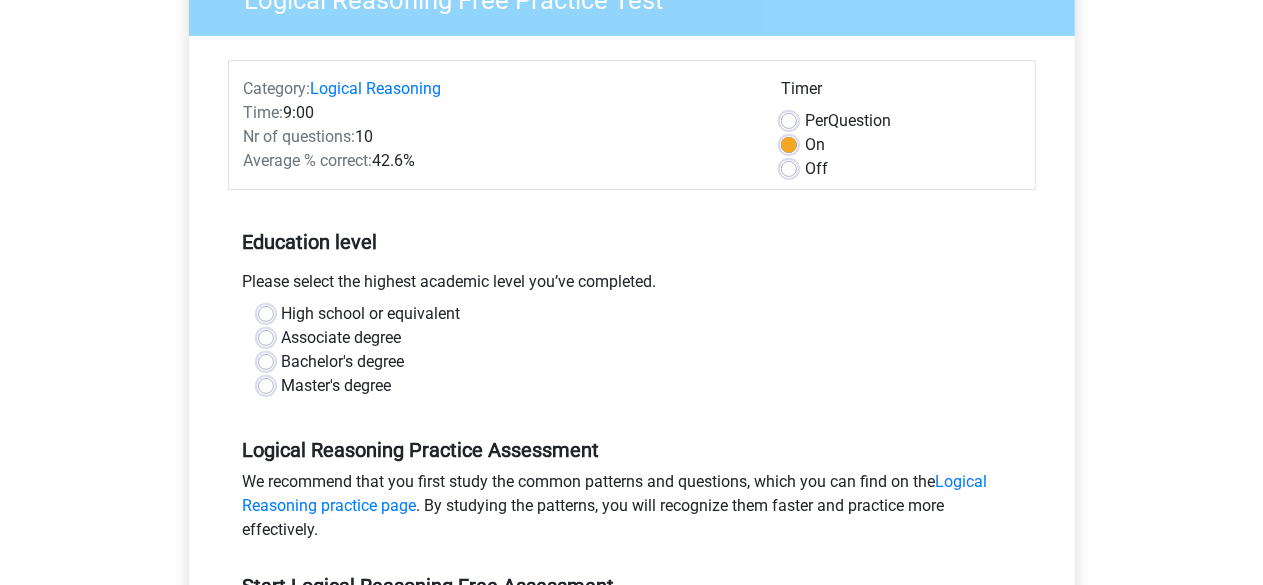 click on "Bachelor's degree" at bounding box center (343, 362) 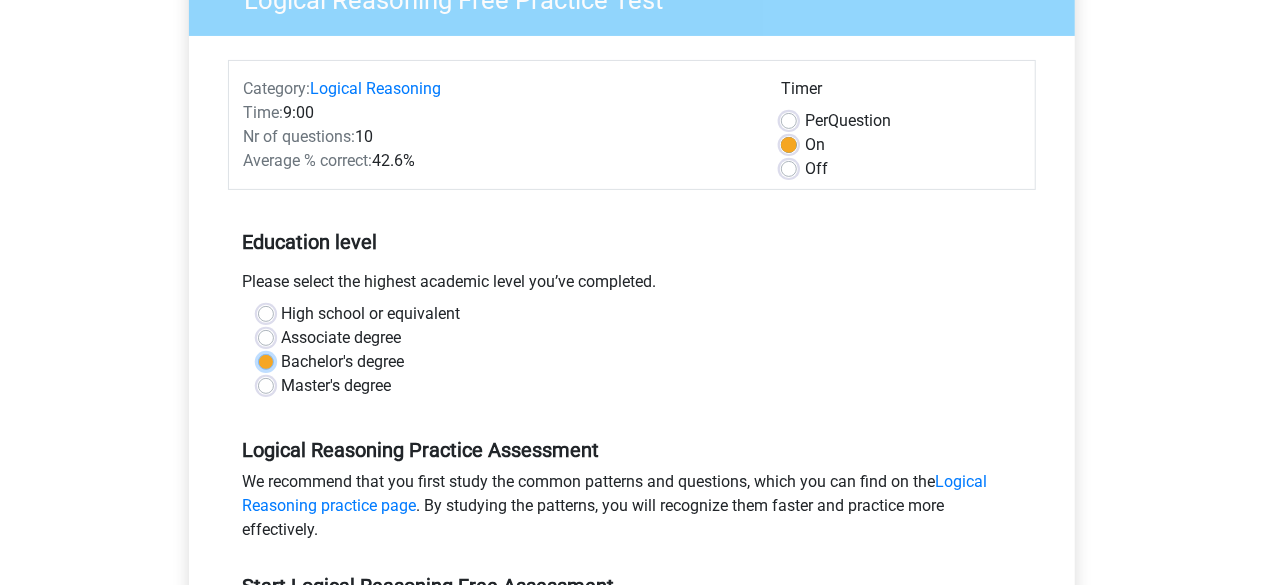 click on "Bachelor's degree" at bounding box center (266, 360) 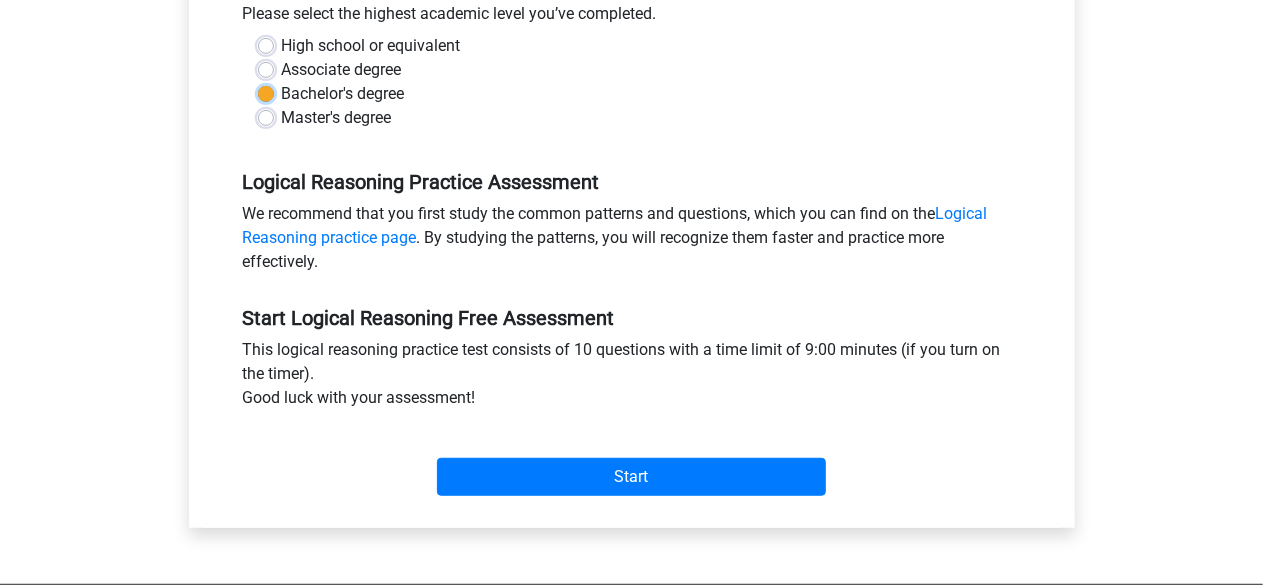 scroll, scrollTop: 500, scrollLeft: 0, axis: vertical 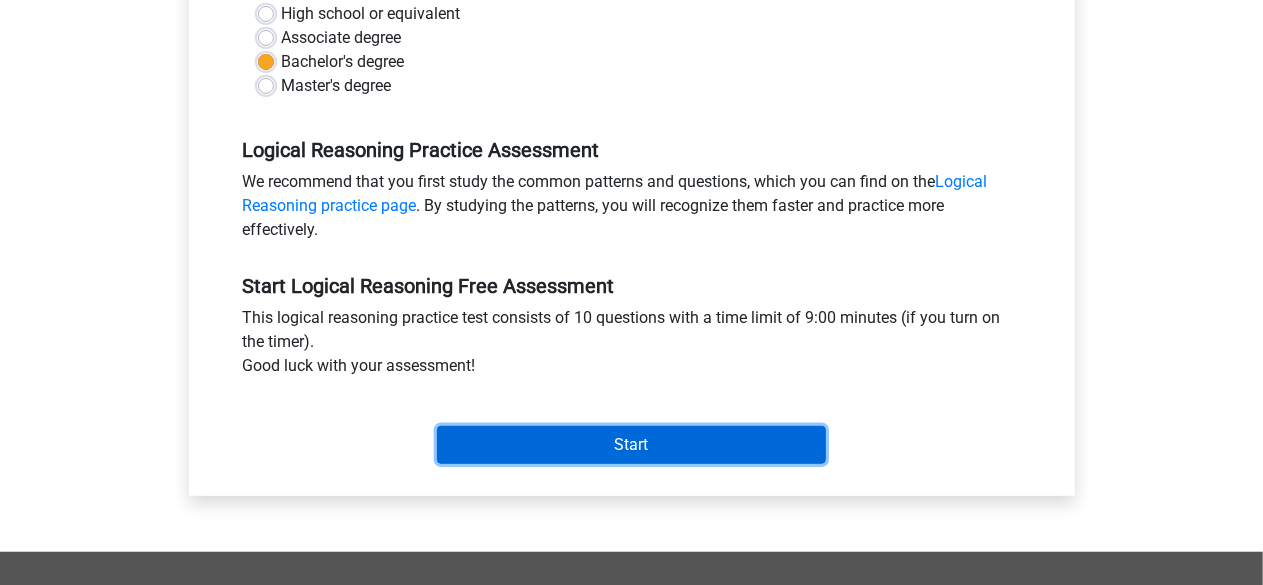click on "Start" at bounding box center (631, 445) 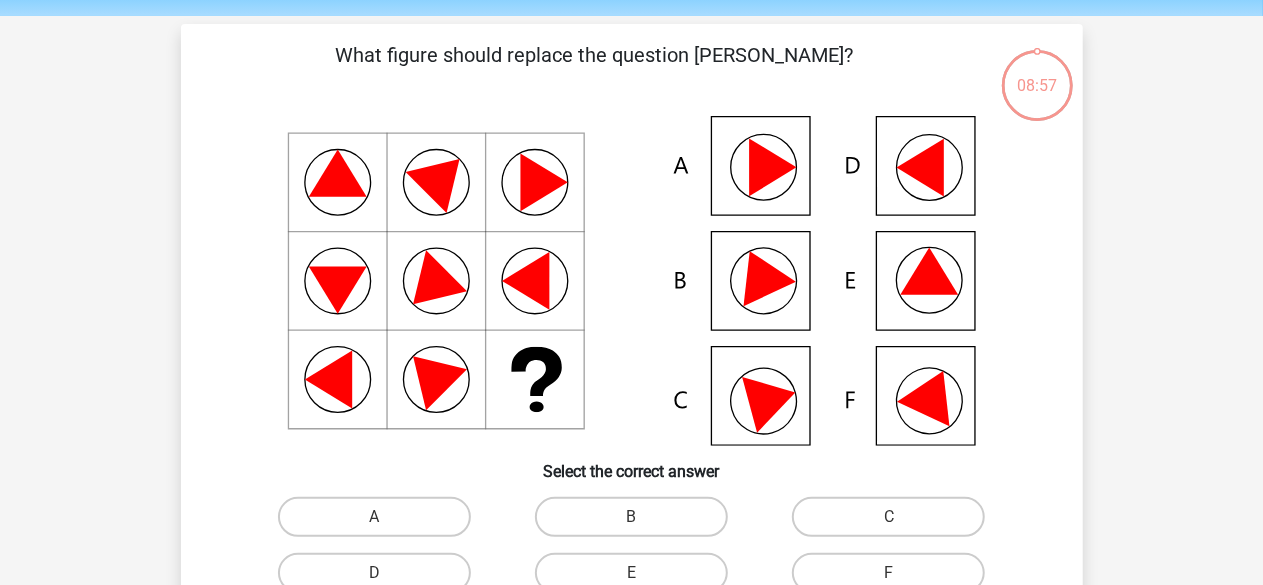 scroll, scrollTop: 100, scrollLeft: 0, axis: vertical 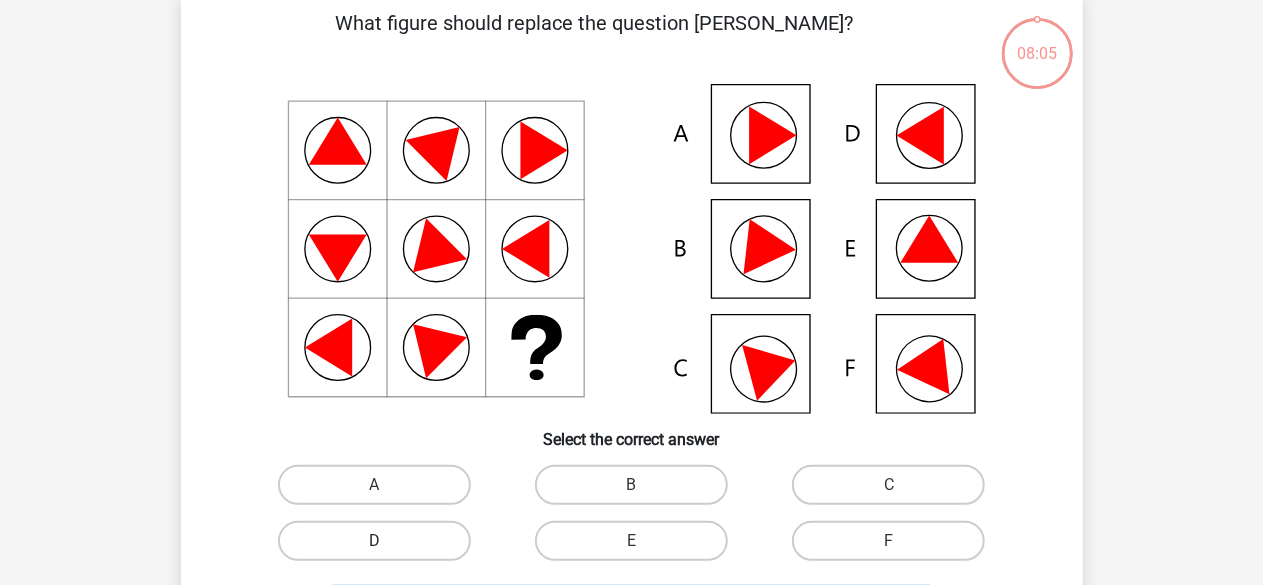 click on "D" at bounding box center (374, 541) 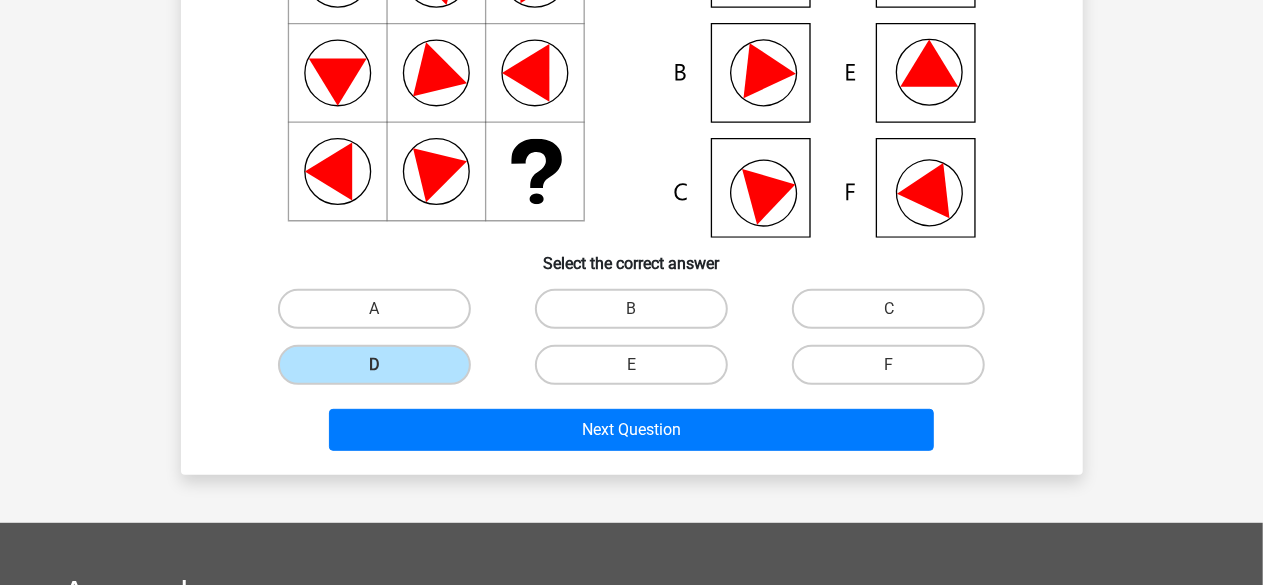 scroll, scrollTop: 300, scrollLeft: 0, axis: vertical 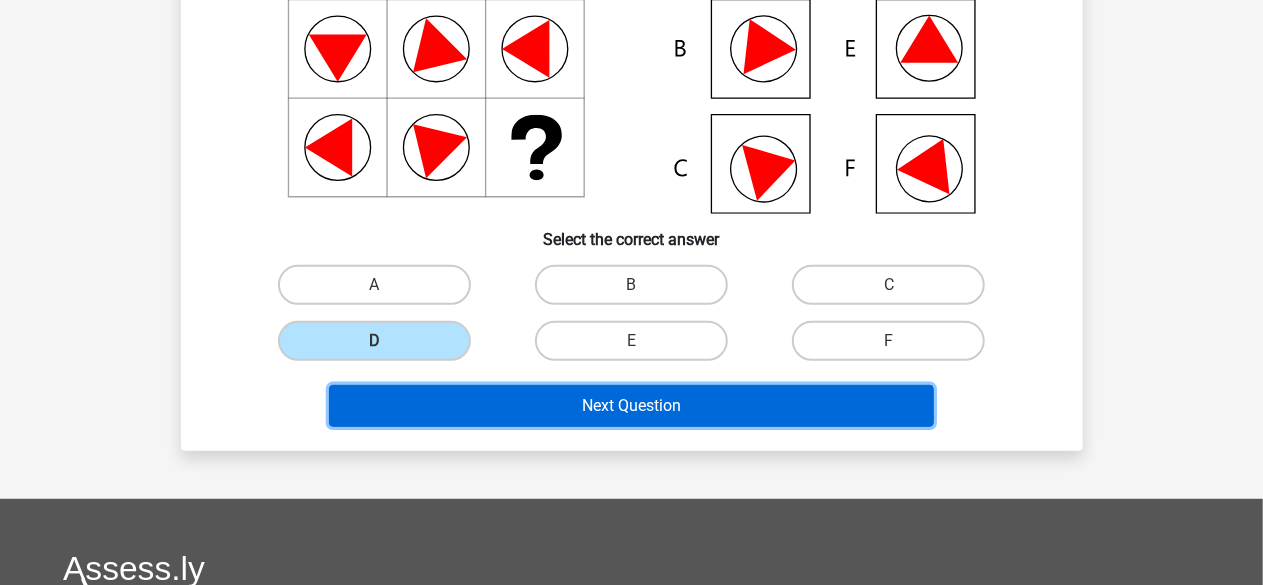 click on "Next Question" at bounding box center (631, 406) 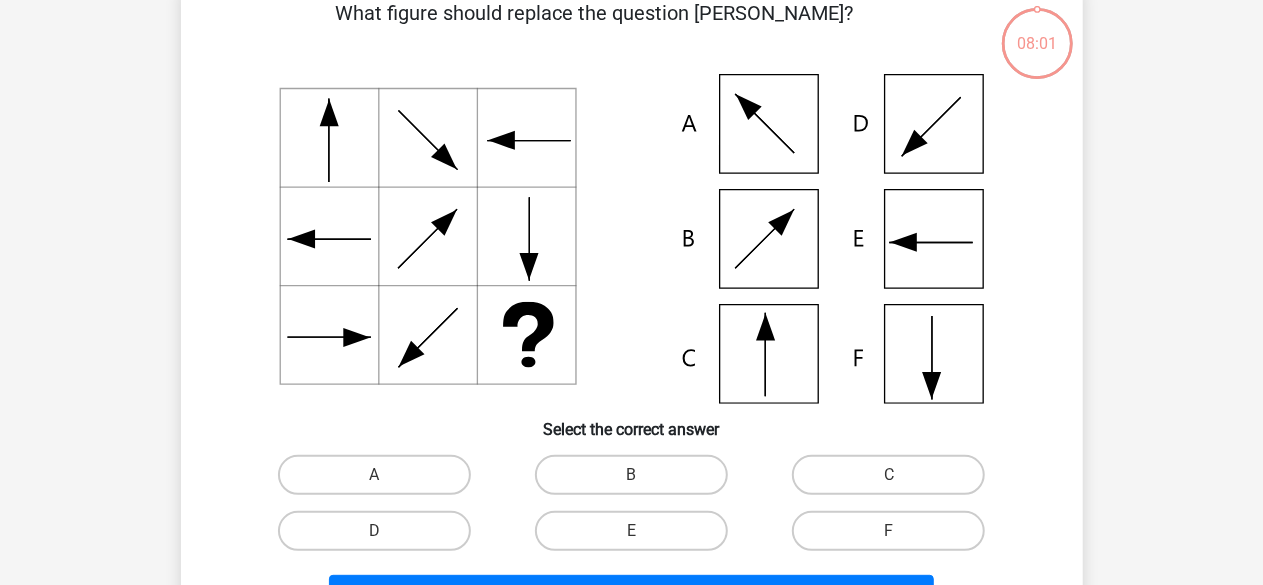 scroll, scrollTop: 92, scrollLeft: 0, axis: vertical 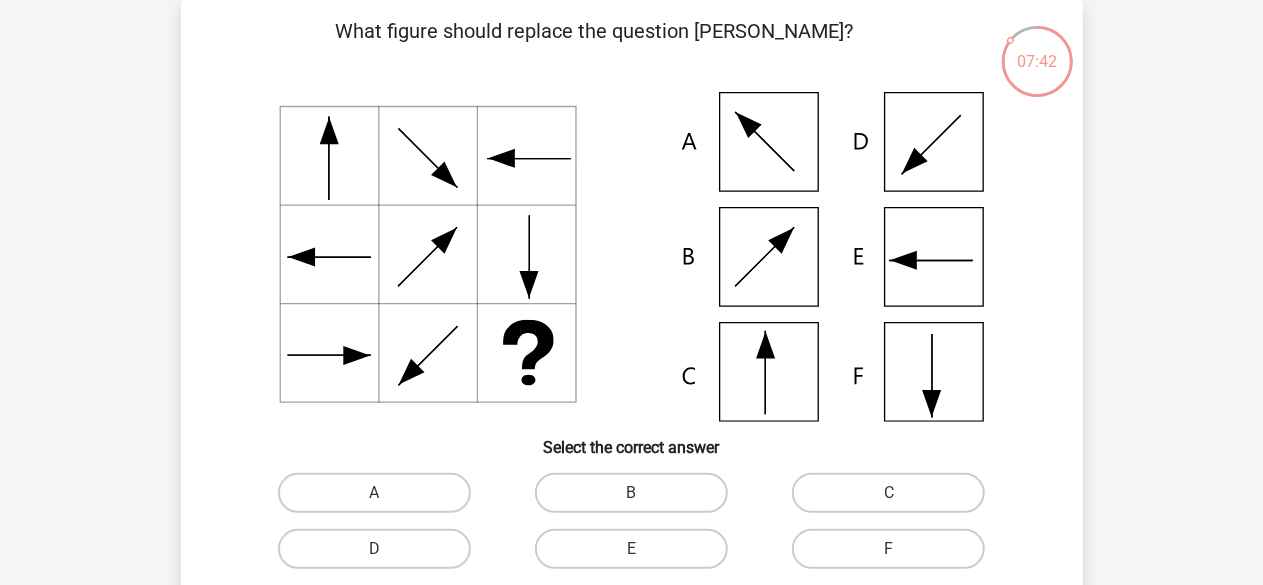 click on "C" at bounding box center (888, 493) 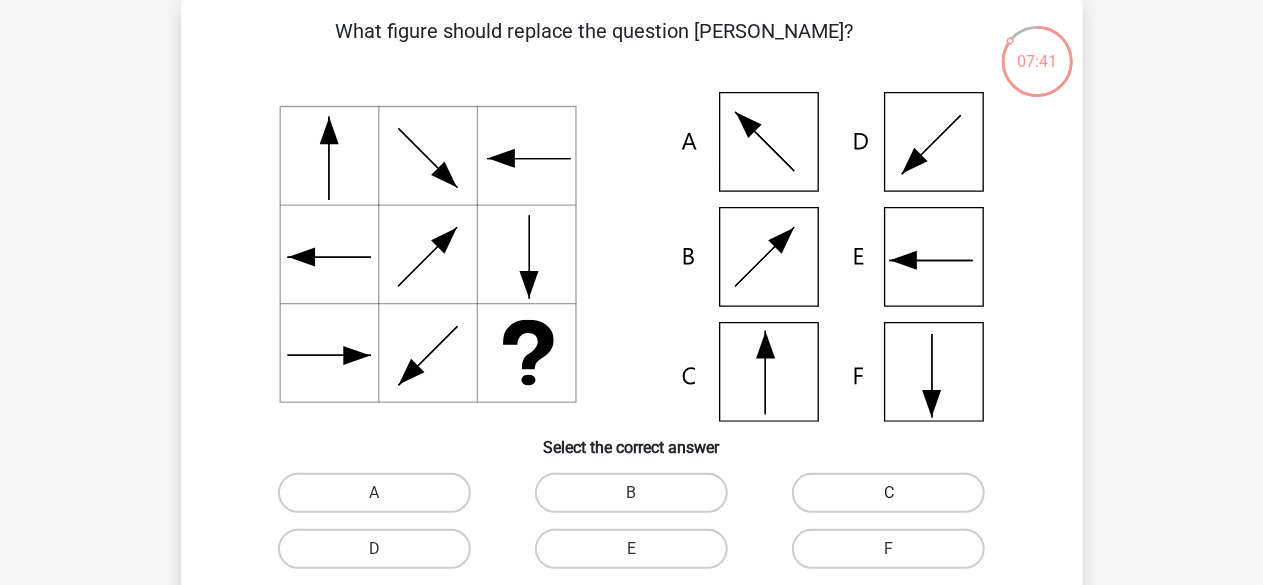 click on "C" at bounding box center (888, 493) 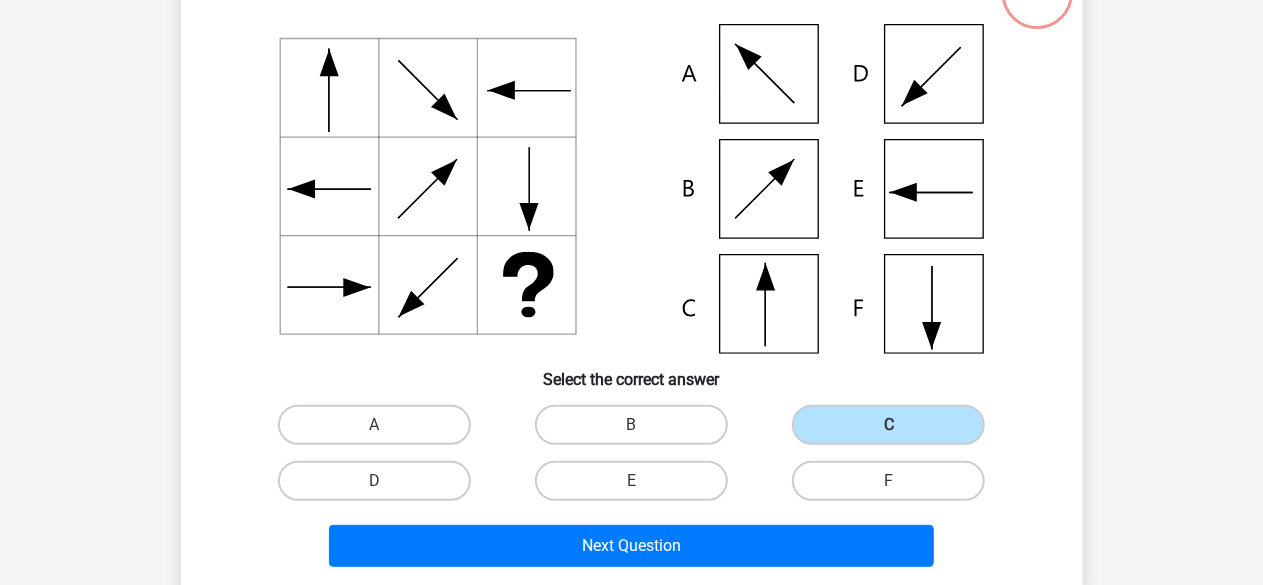 scroll, scrollTop: 192, scrollLeft: 0, axis: vertical 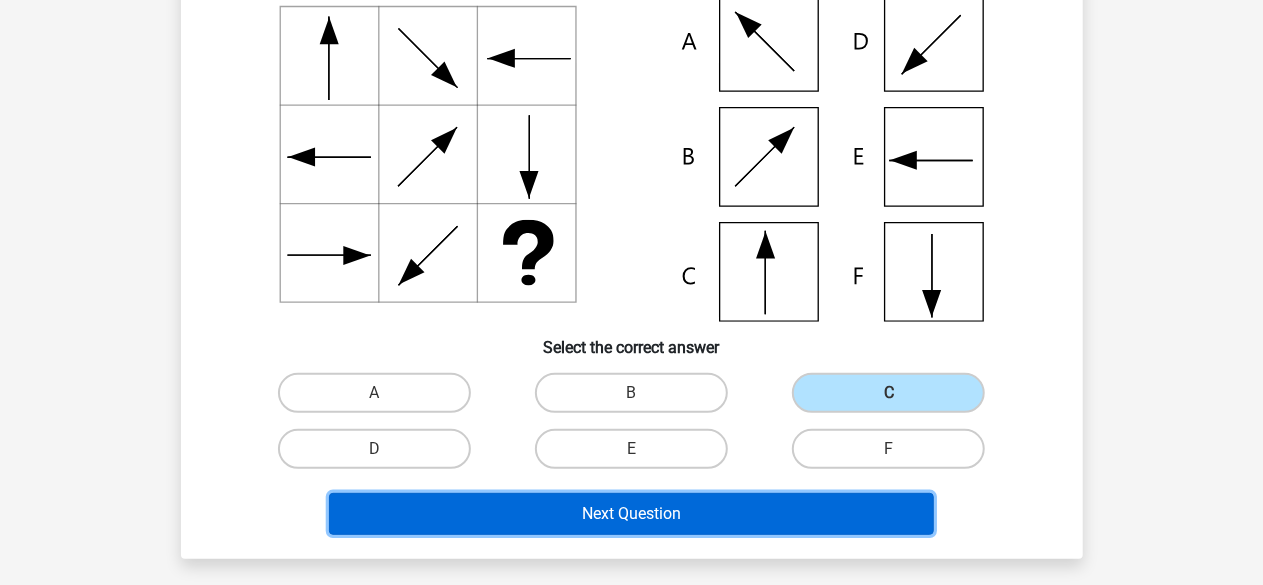 click on "Next Question" at bounding box center (631, 514) 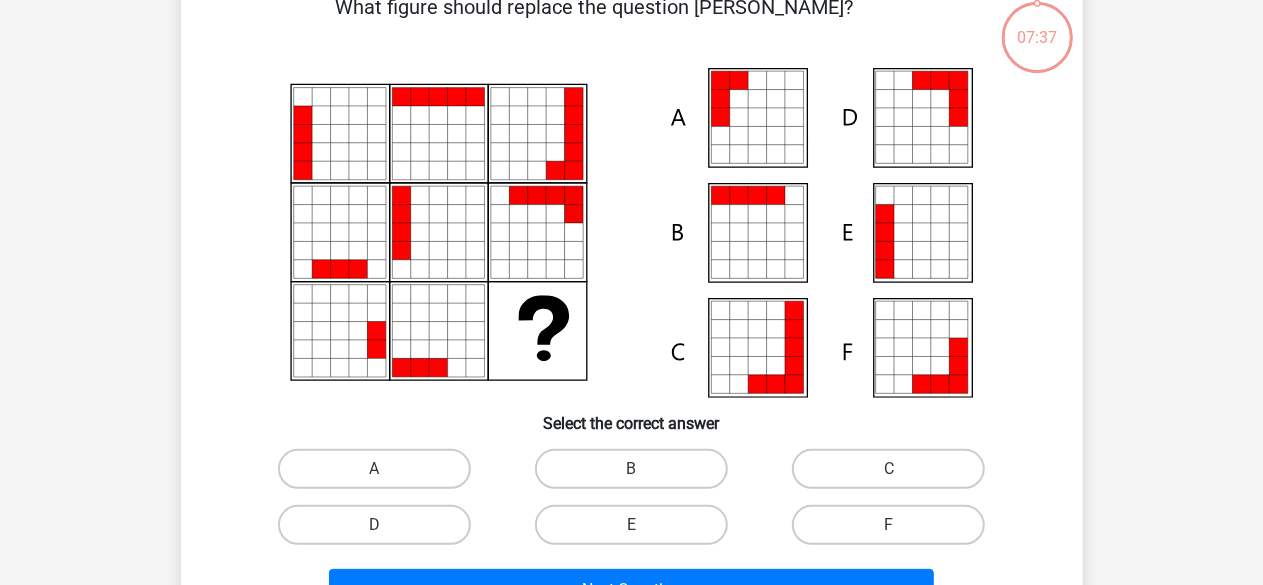 scroll, scrollTop: 92, scrollLeft: 0, axis: vertical 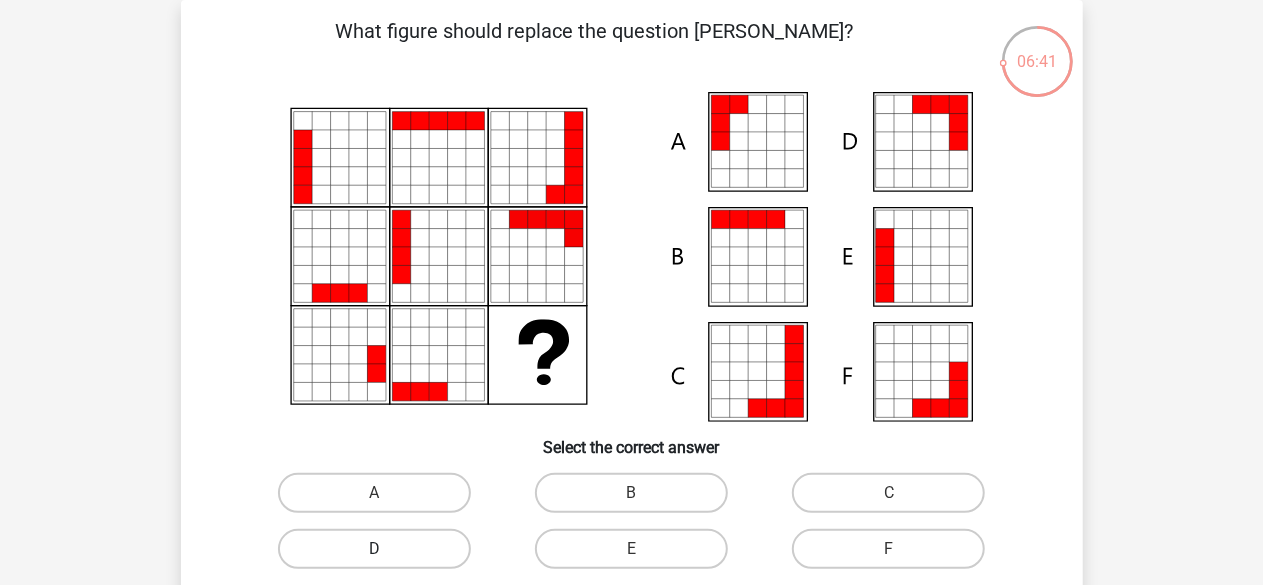click on "D" at bounding box center [374, 549] 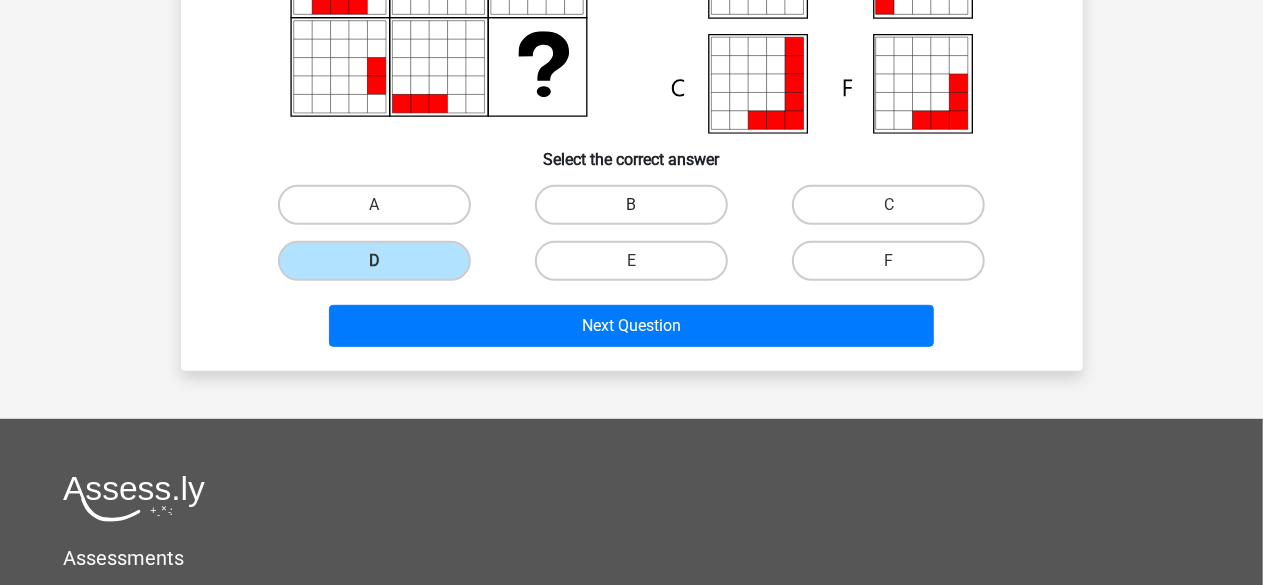 scroll, scrollTop: 392, scrollLeft: 0, axis: vertical 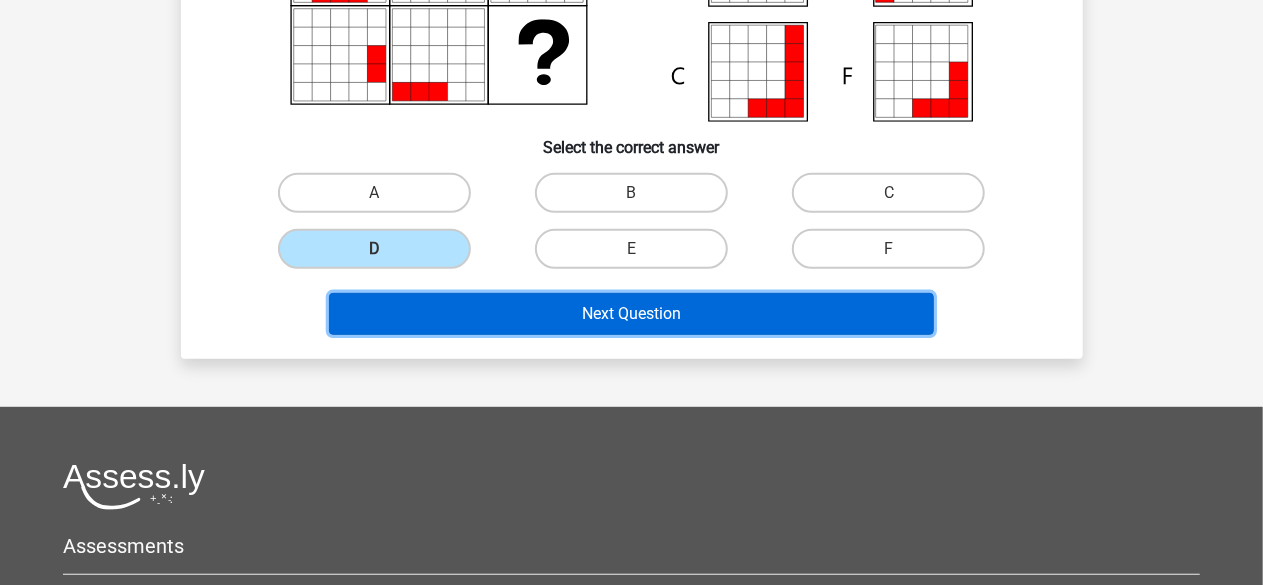 click on "Next Question" at bounding box center [631, 314] 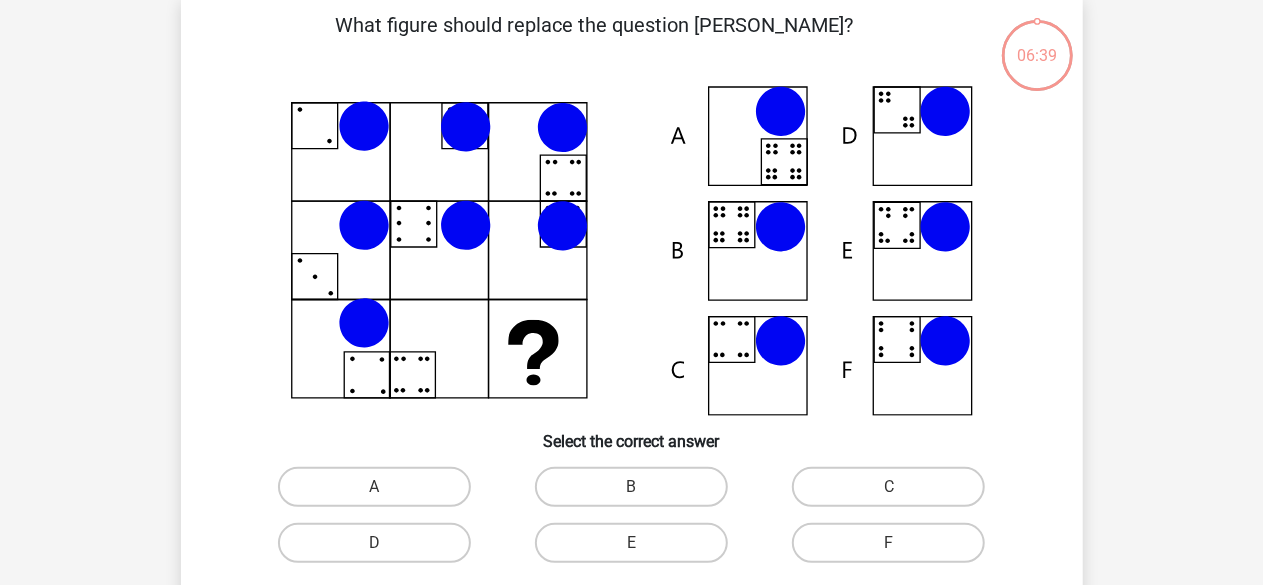 scroll, scrollTop: 92, scrollLeft: 0, axis: vertical 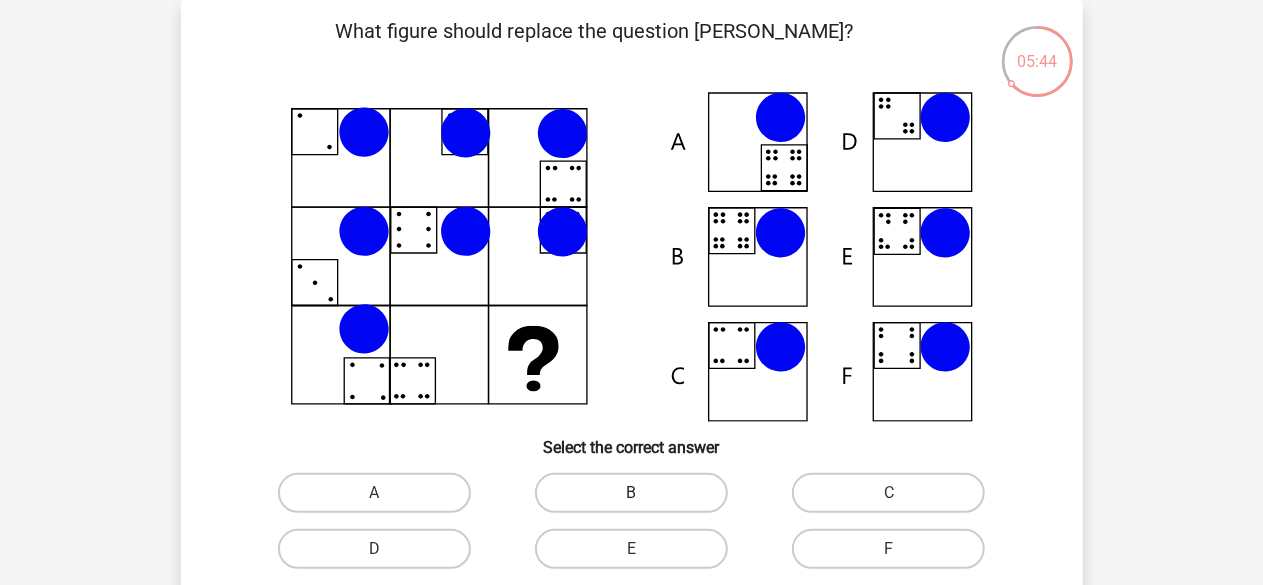 click on "B" at bounding box center (631, 493) 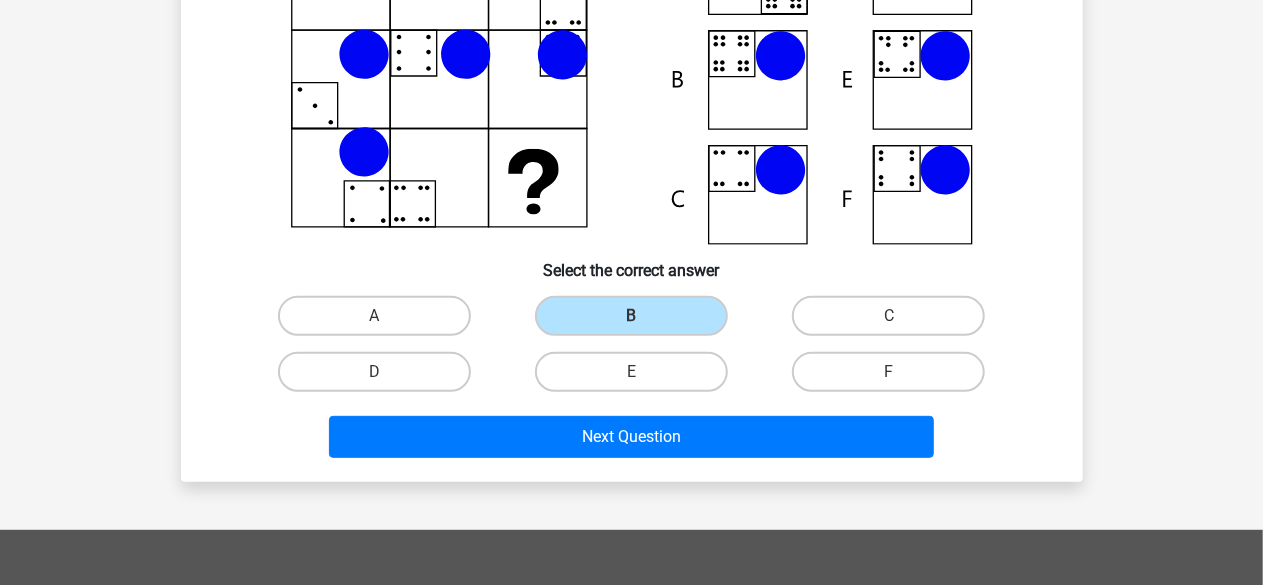 scroll, scrollTop: 292, scrollLeft: 0, axis: vertical 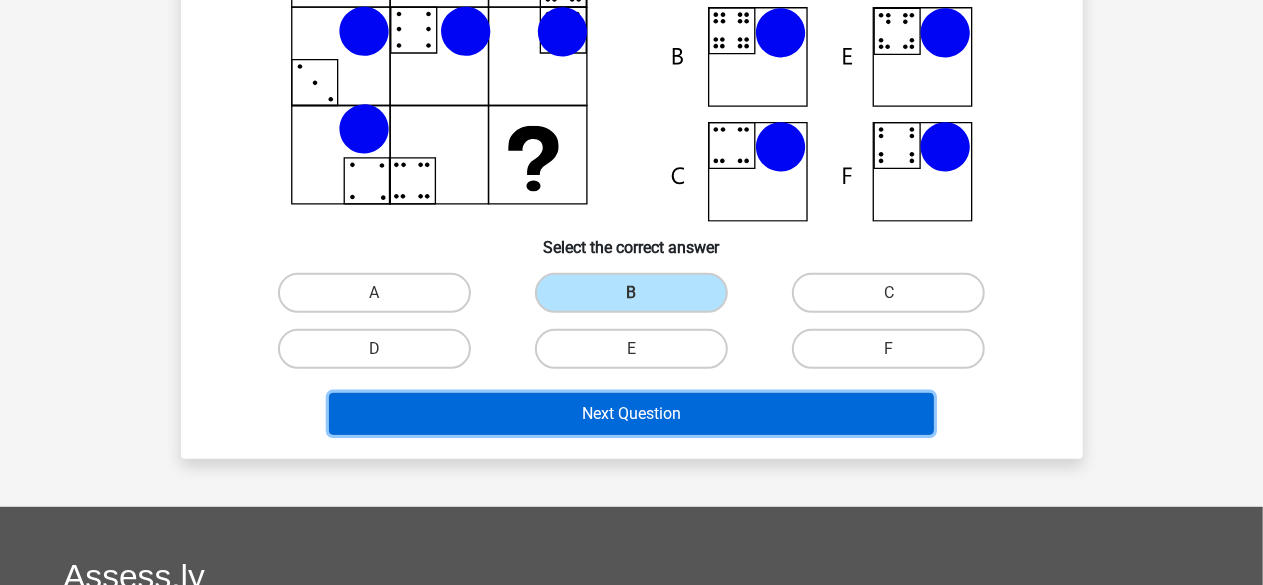 click on "Next Question" at bounding box center (631, 414) 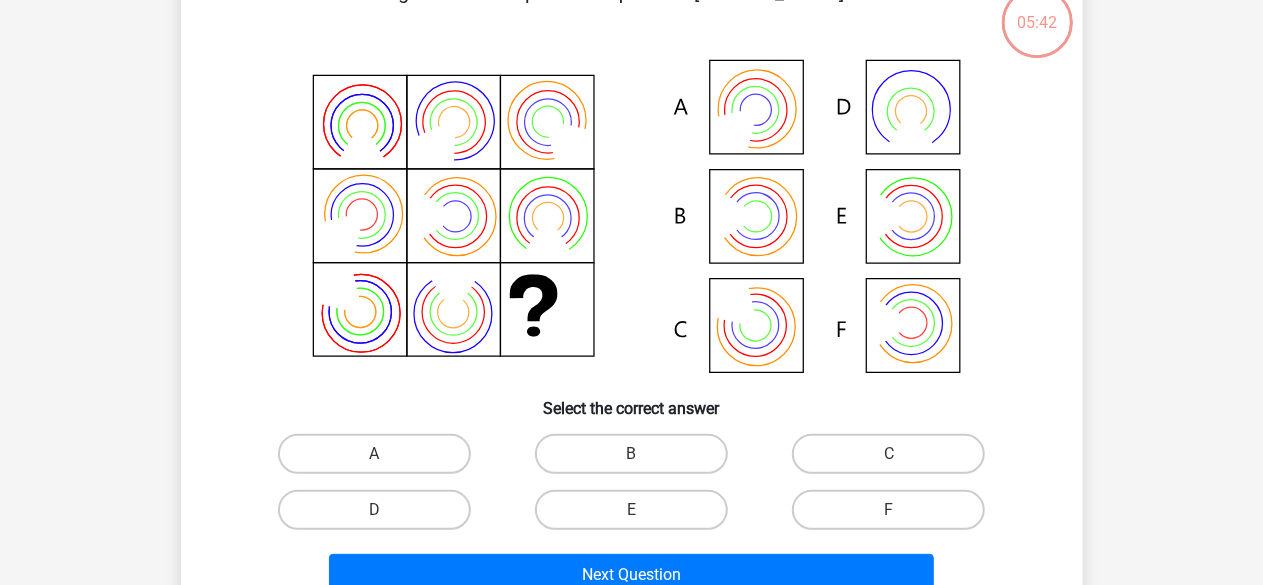 scroll, scrollTop: 92, scrollLeft: 0, axis: vertical 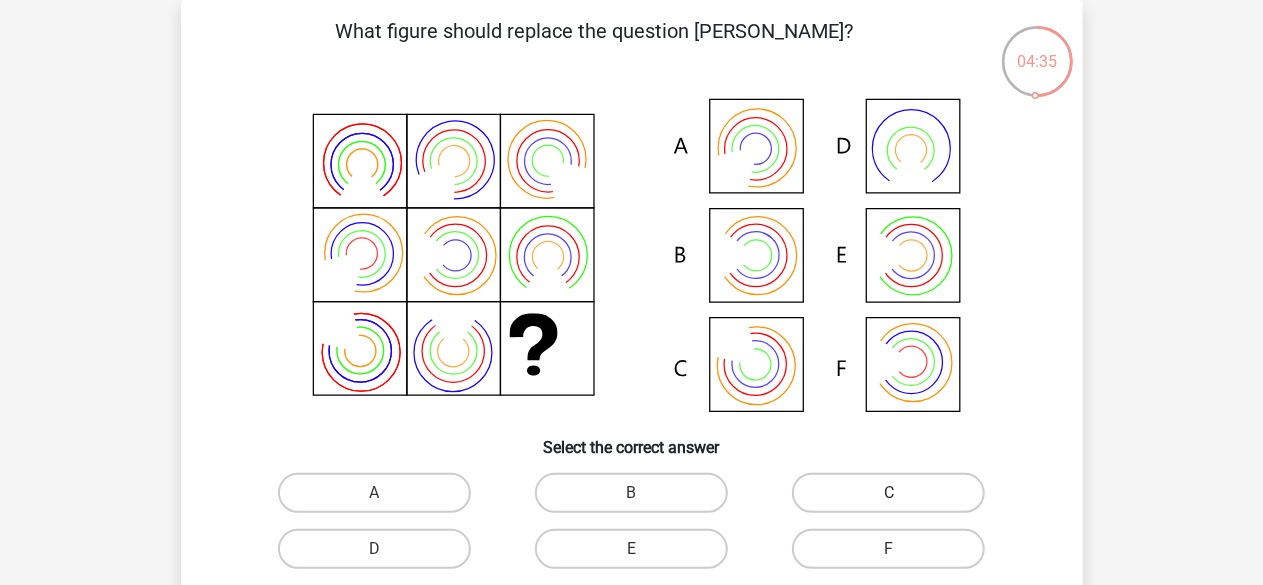 click on "C" at bounding box center [888, 493] 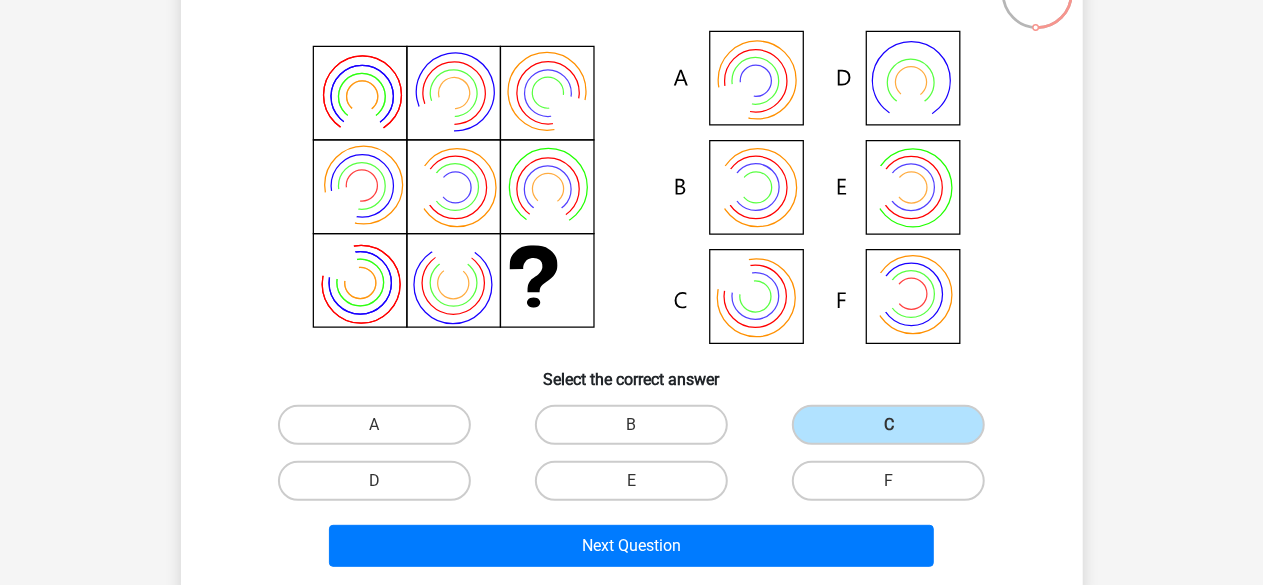 scroll, scrollTop: 192, scrollLeft: 0, axis: vertical 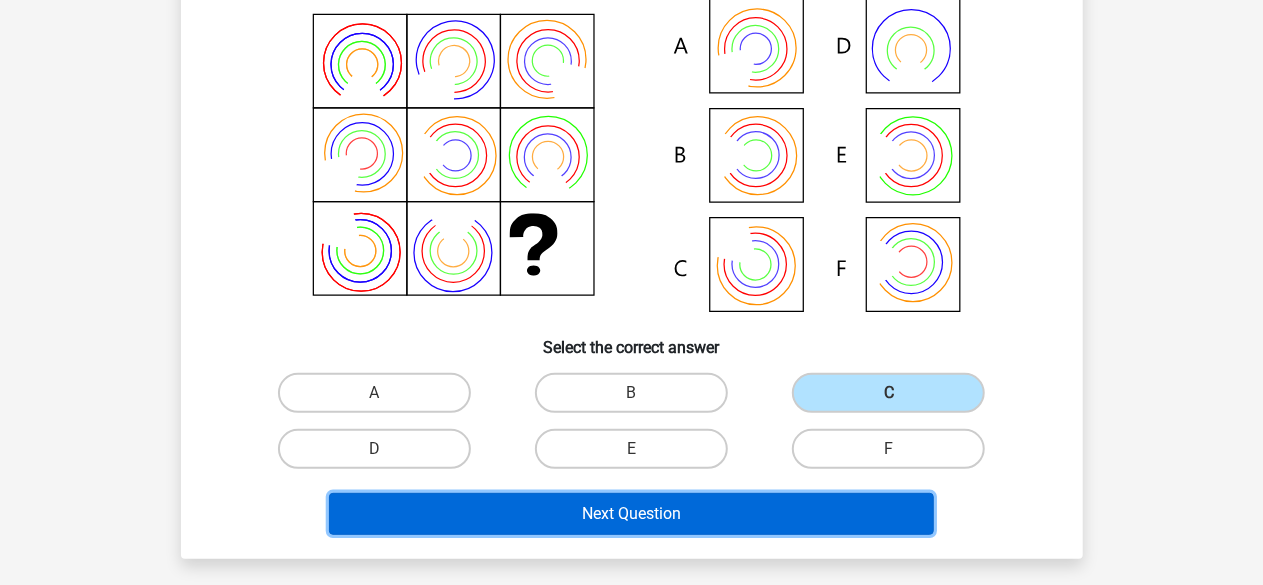 click on "Next Question" at bounding box center [631, 514] 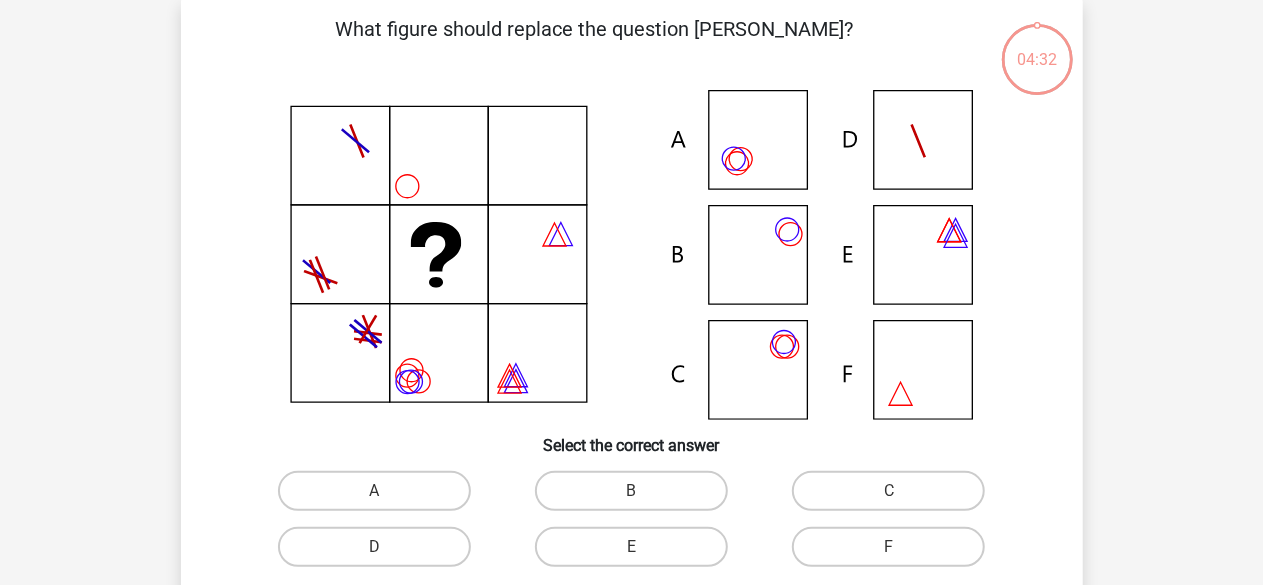 scroll, scrollTop: 92, scrollLeft: 0, axis: vertical 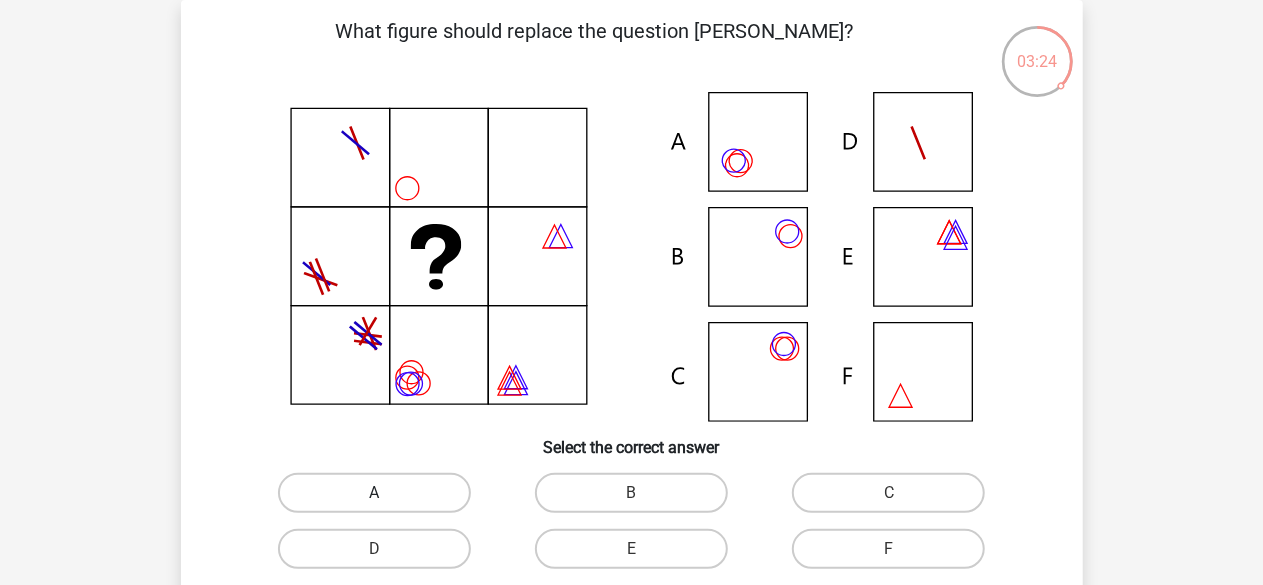 click on "A" at bounding box center [374, 493] 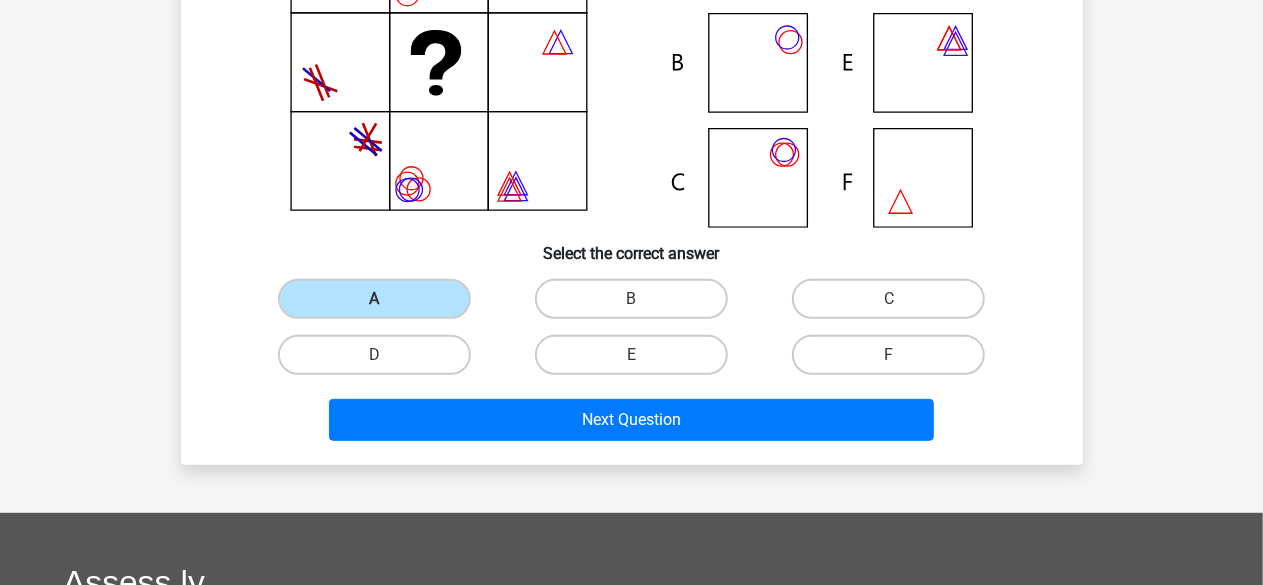 scroll, scrollTop: 292, scrollLeft: 0, axis: vertical 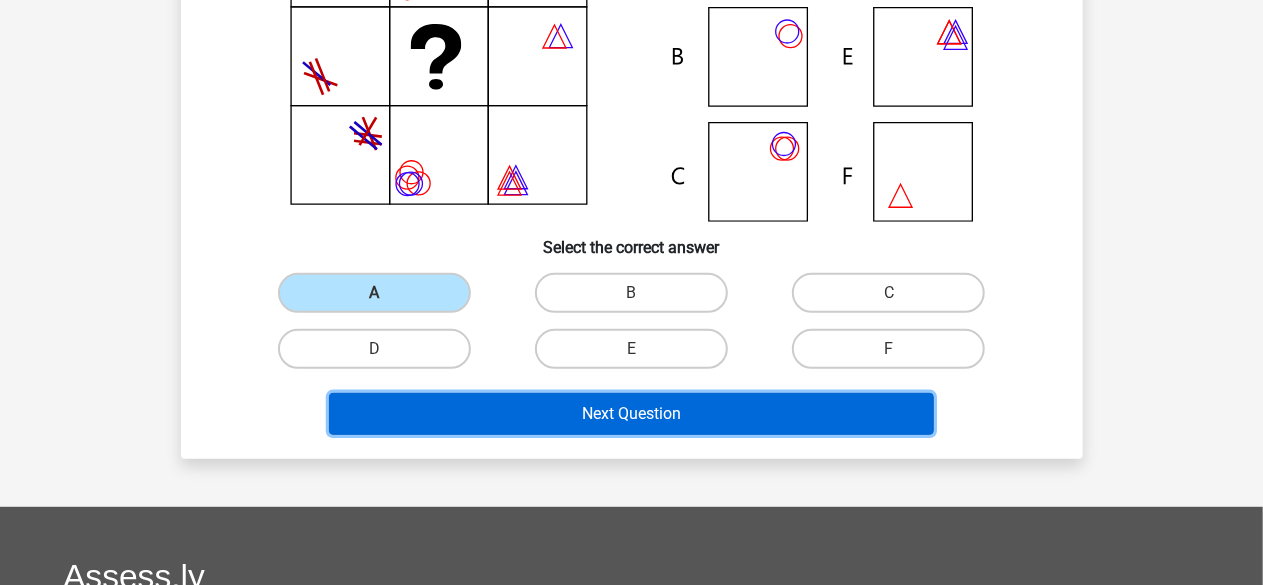 click on "Next Question" at bounding box center (631, 414) 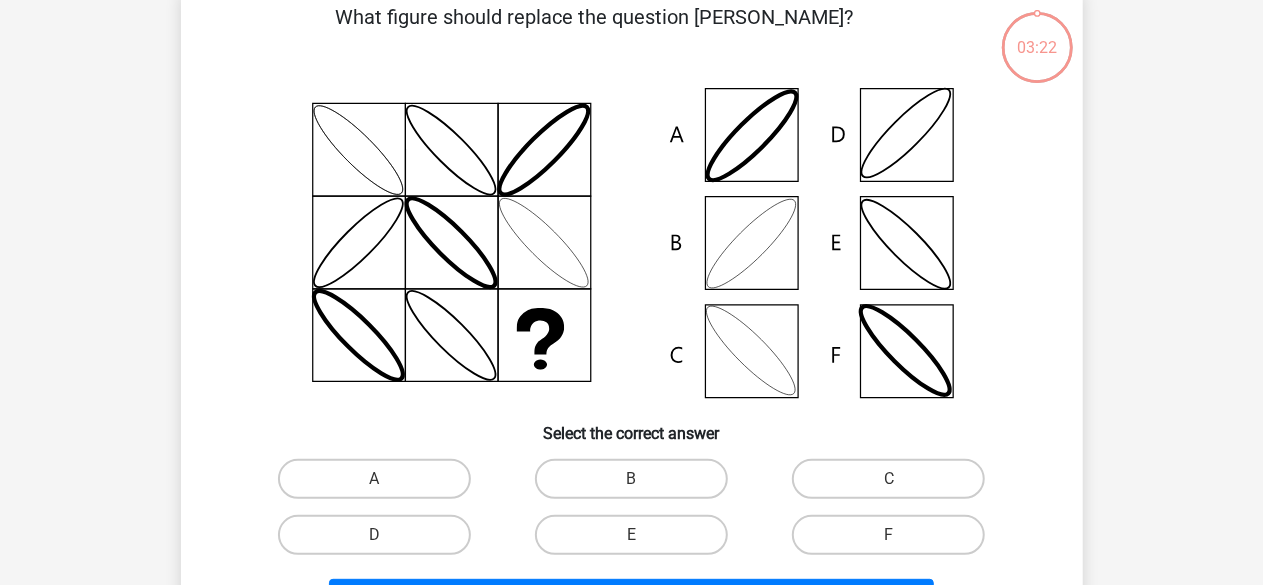scroll, scrollTop: 92, scrollLeft: 0, axis: vertical 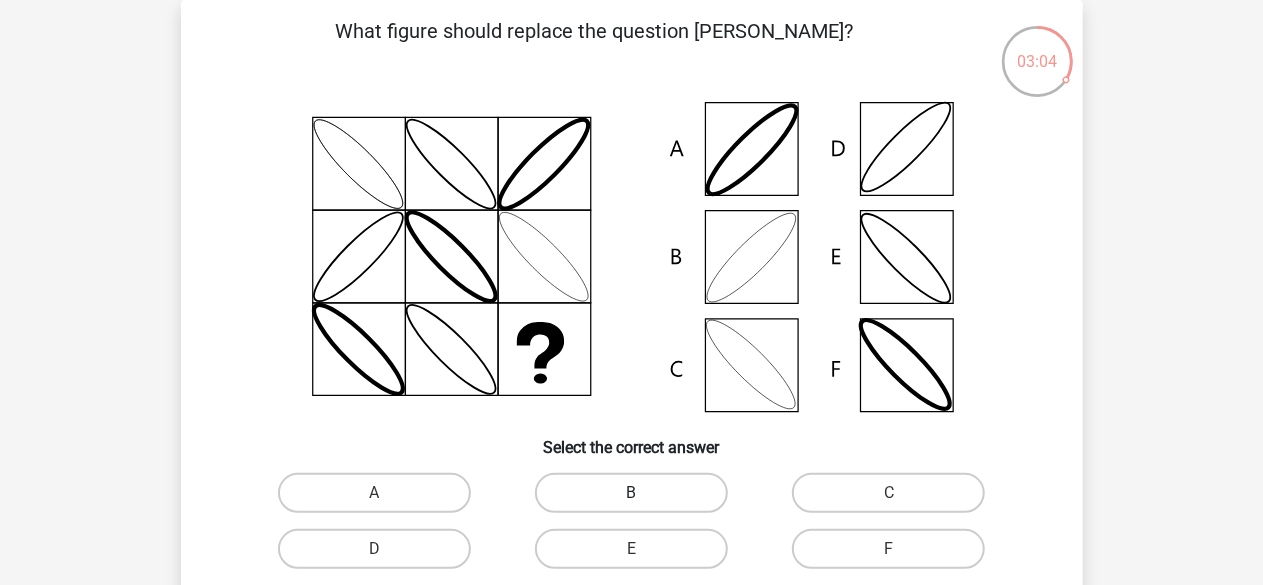 click on "B" at bounding box center (631, 493) 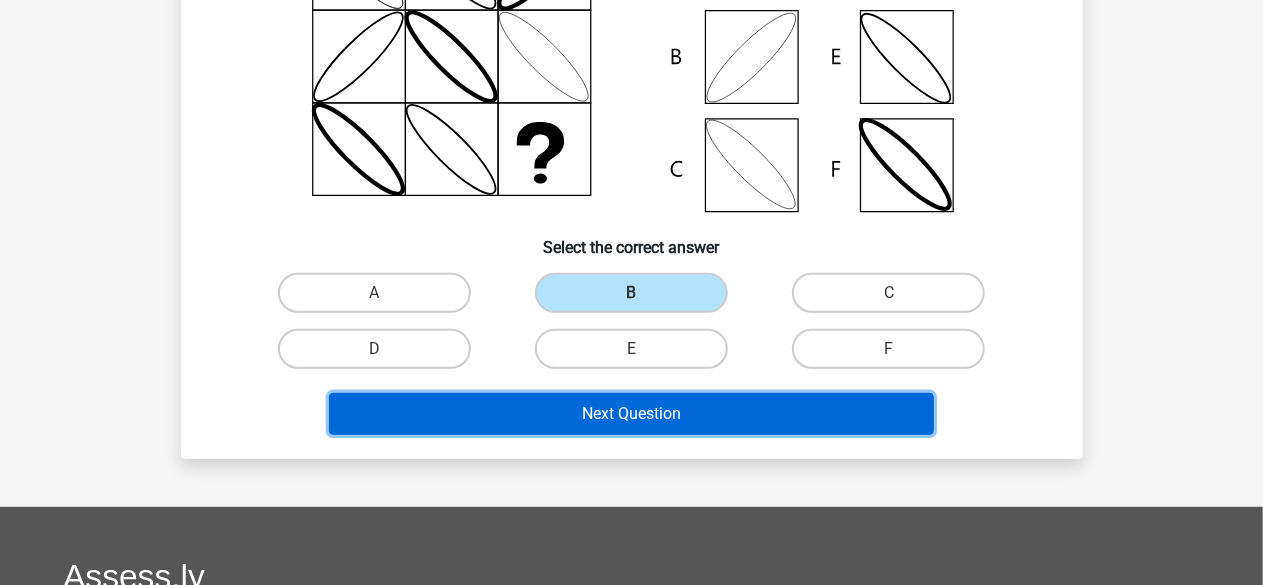 click on "Next Question" at bounding box center [631, 414] 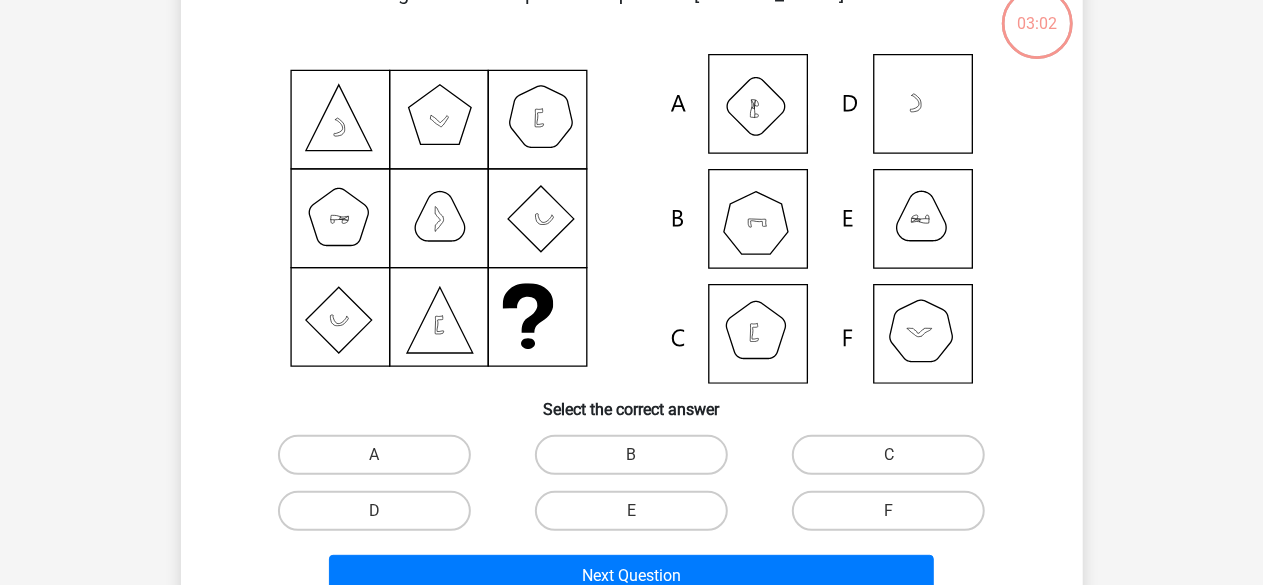 scroll, scrollTop: 92, scrollLeft: 0, axis: vertical 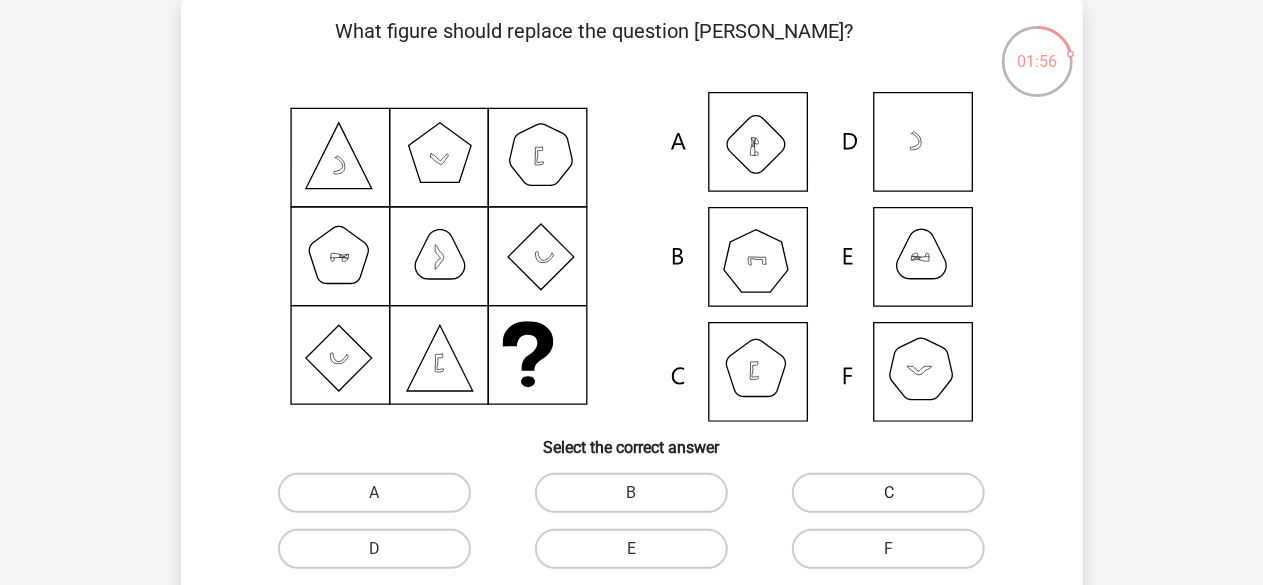 click on "C" at bounding box center [888, 493] 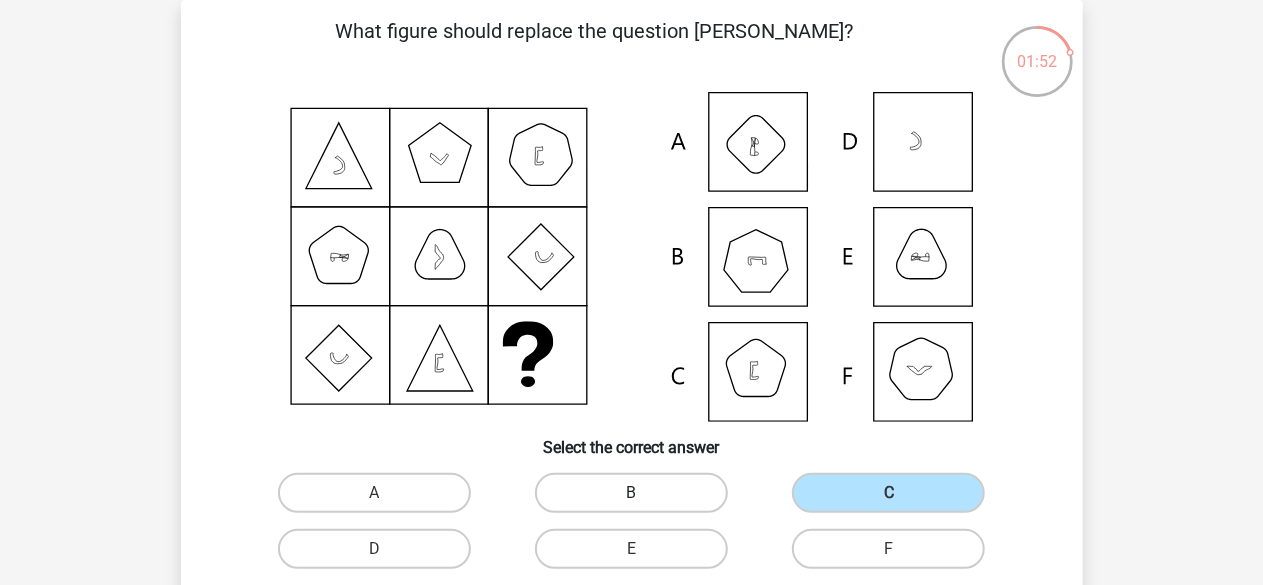 click on "B" at bounding box center (374, 493) 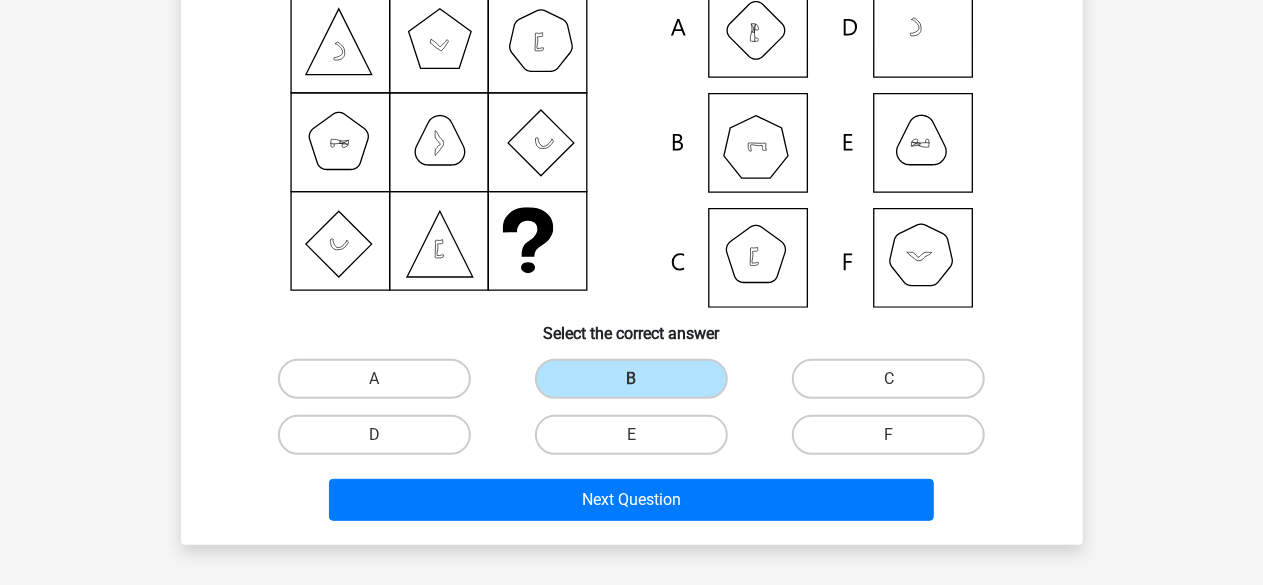 scroll, scrollTop: 292, scrollLeft: 0, axis: vertical 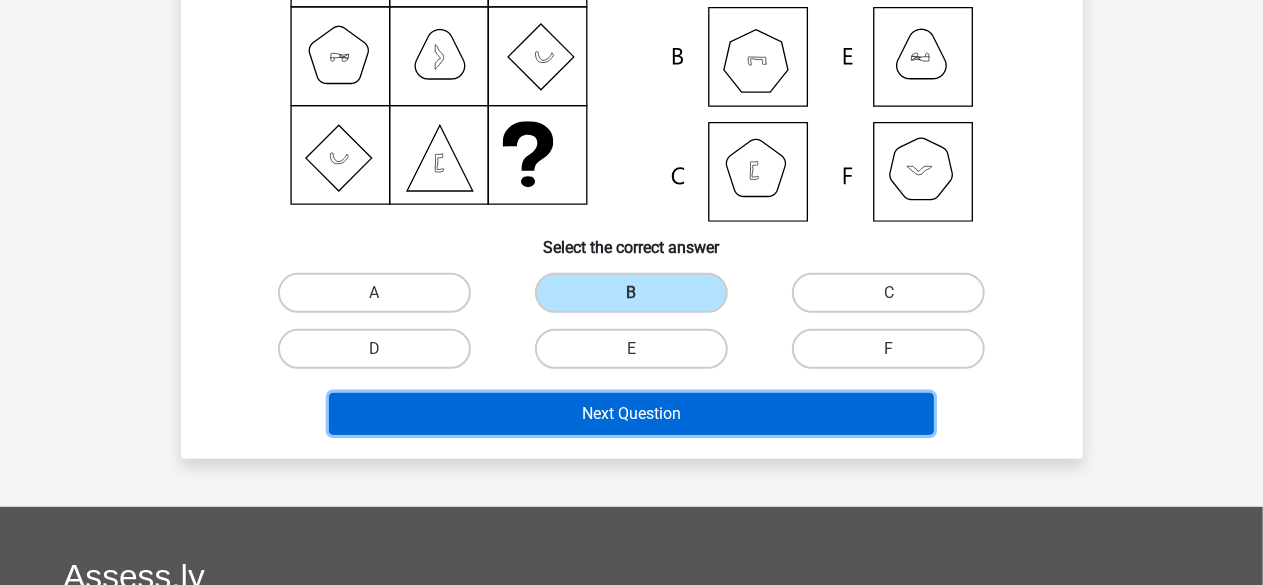 click on "Next Question" at bounding box center (631, 414) 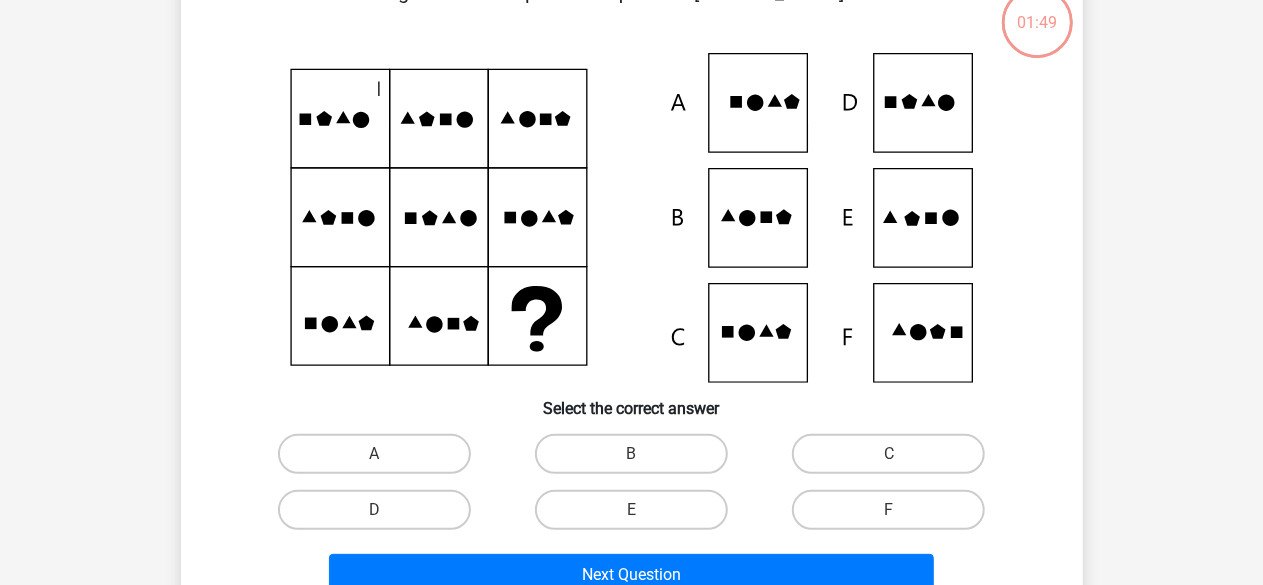 scroll, scrollTop: 92, scrollLeft: 0, axis: vertical 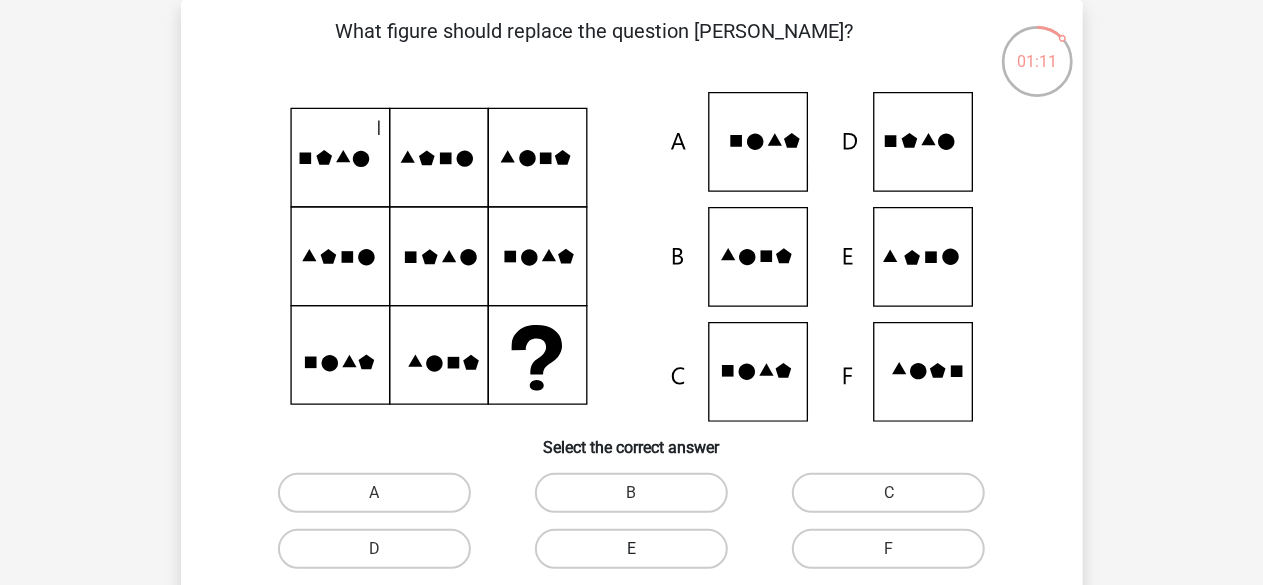 click on "E" at bounding box center (631, 549) 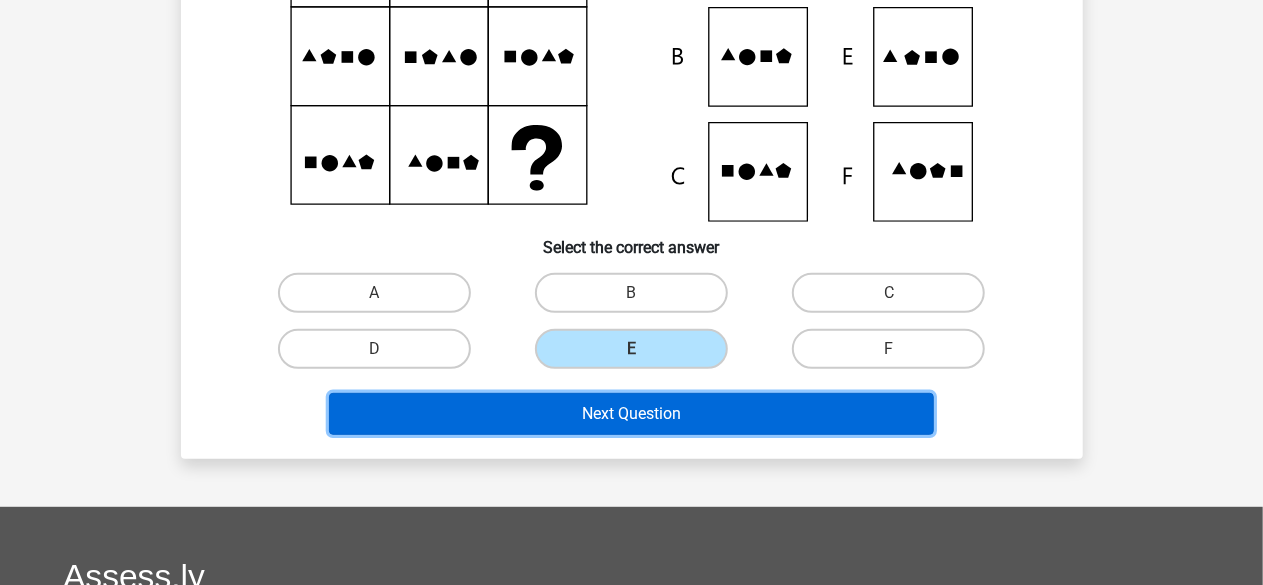 click on "Next Question" at bounding box center [631, 414] 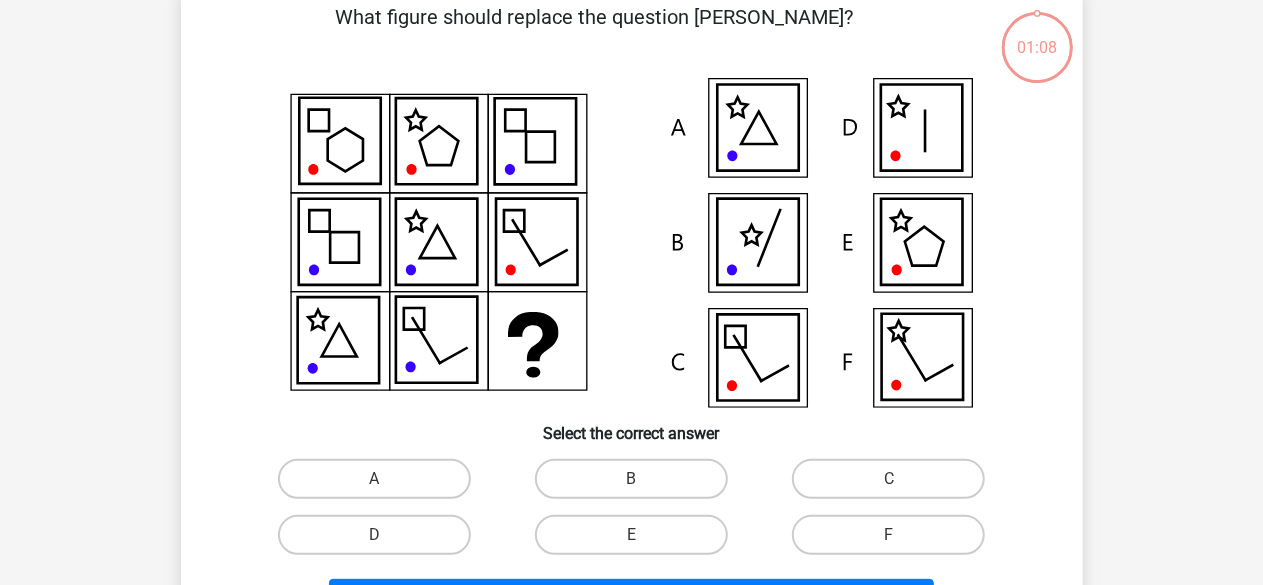 scroll, scrollTop: 92, scrollLeft: 0, axis: vertical 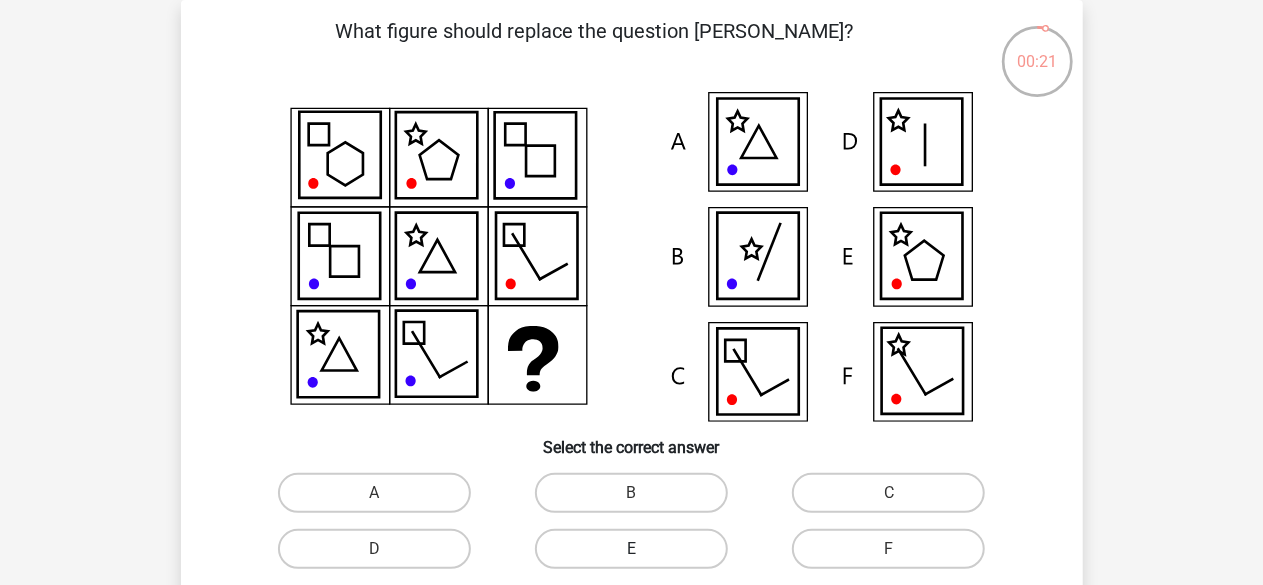 click on "E" at bounding box center [631, 549] 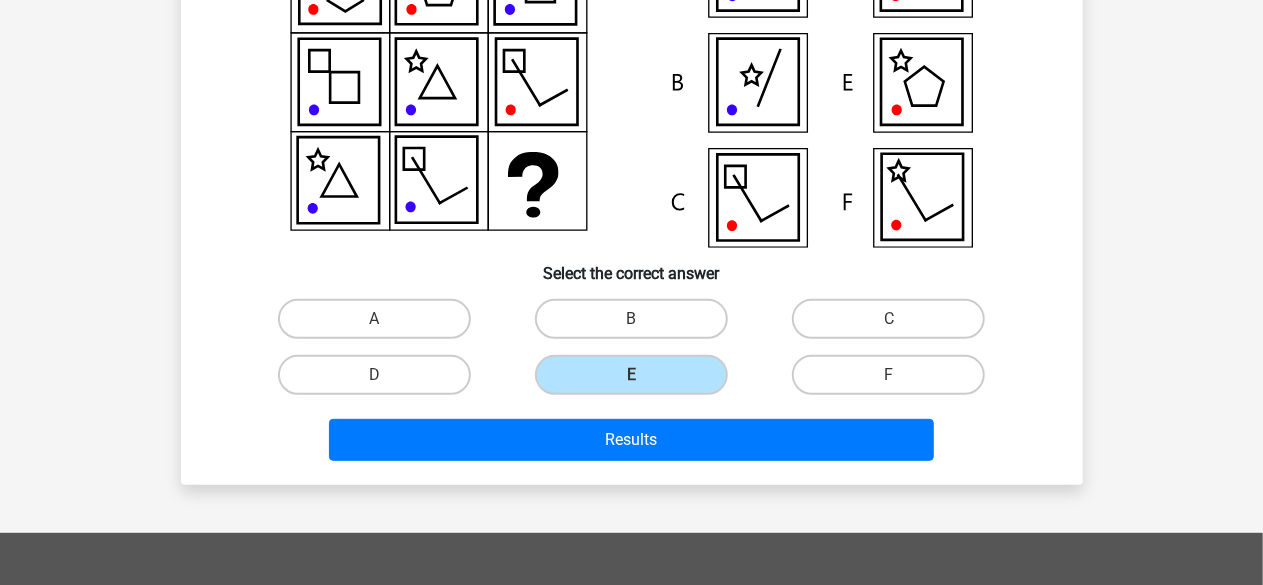 scroll, scrollTop: 292, scrollLeft: 0, axis: vertical 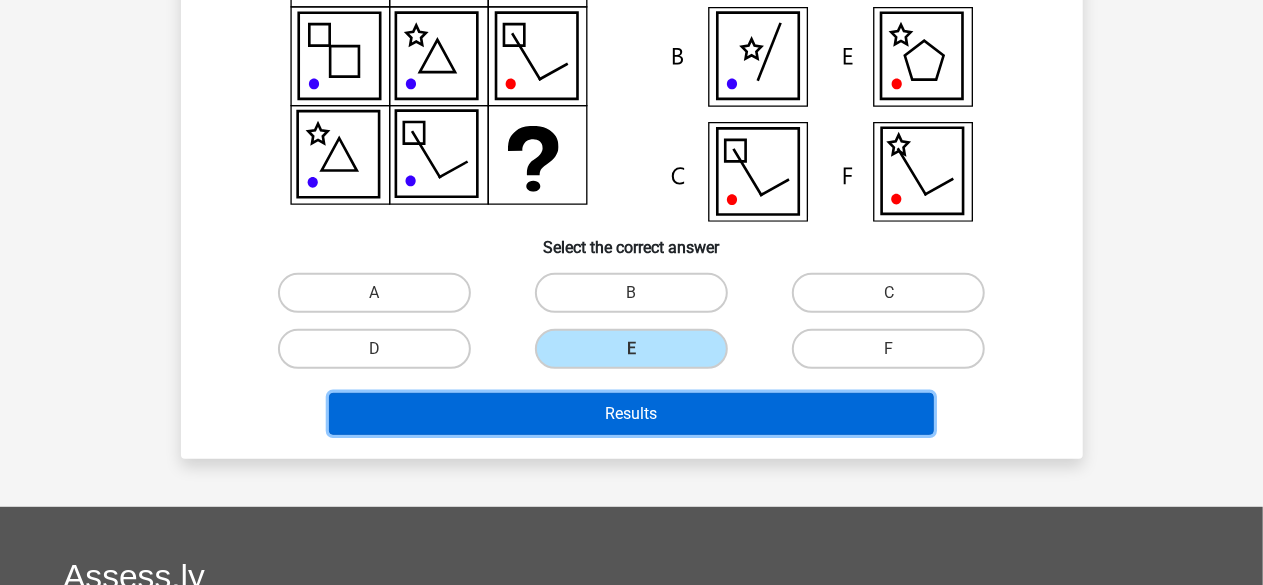 click on "Results" at bounding box center [631, 414] 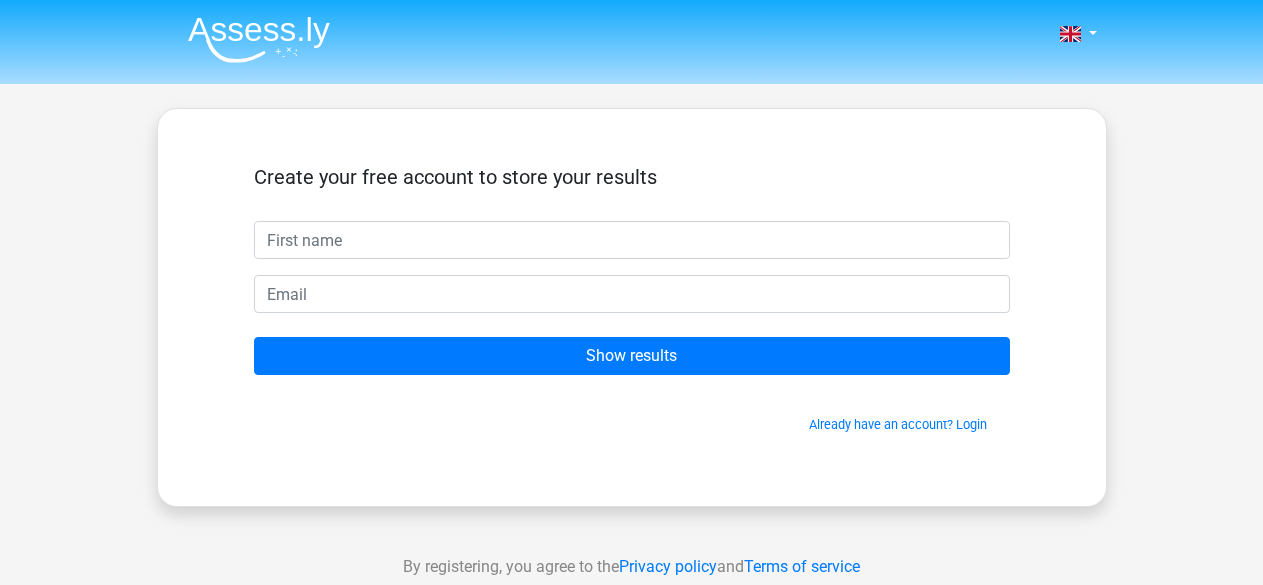 scroll, scrollTop: 0, scrollLeft: 0, axis: both 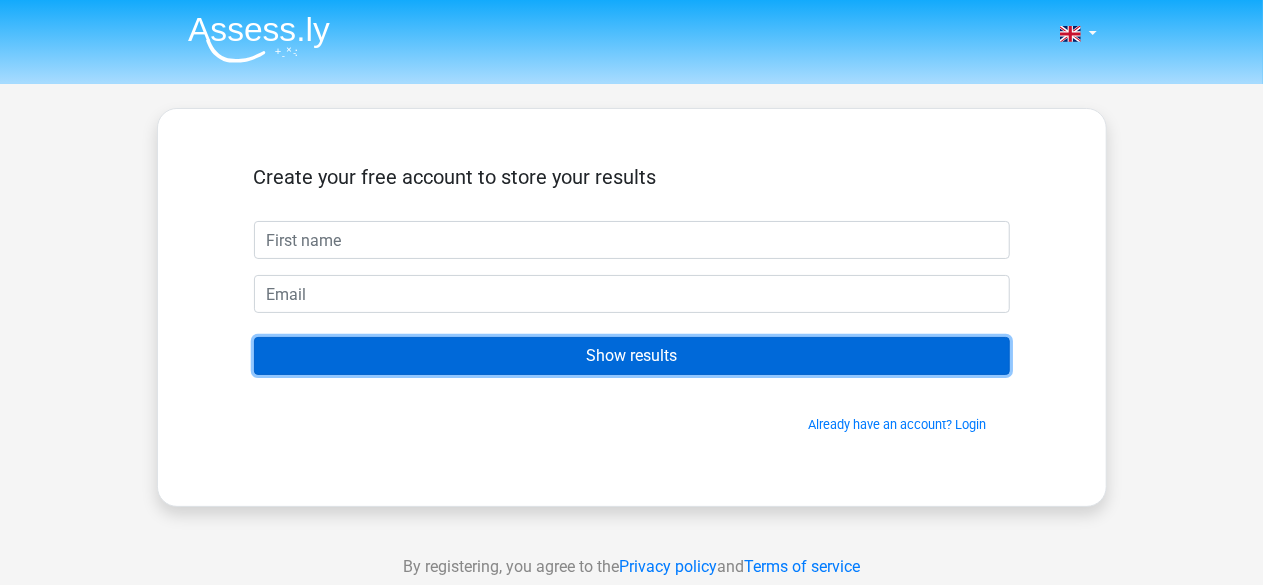 click on "Show results" at bounding box center [632, 356] 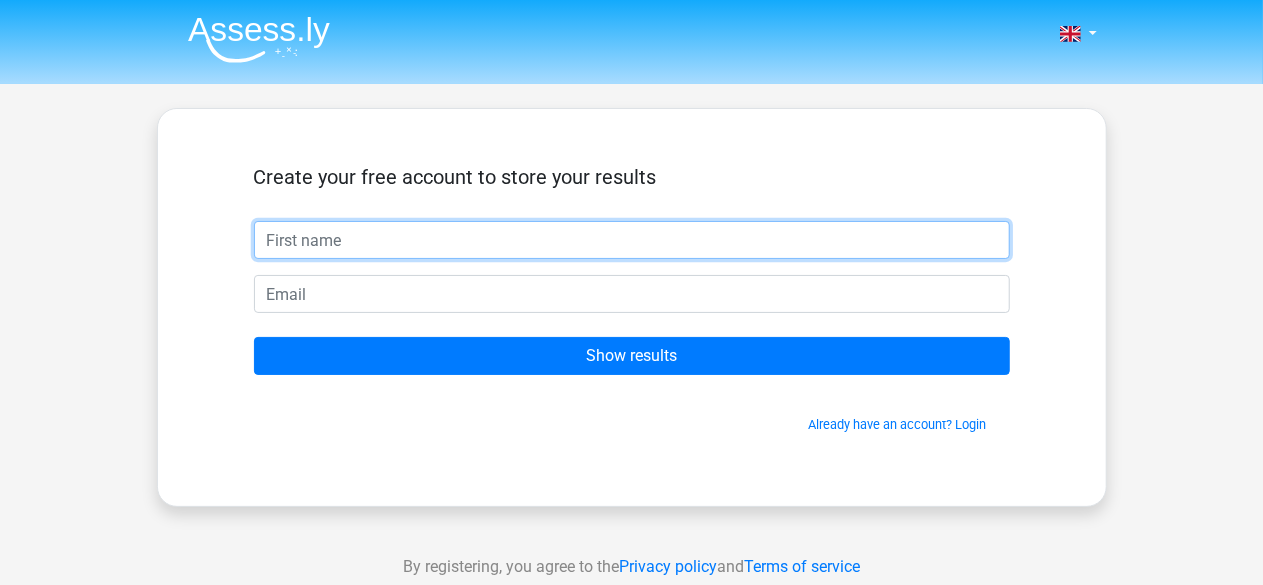 click at bounding box center [632, 240] 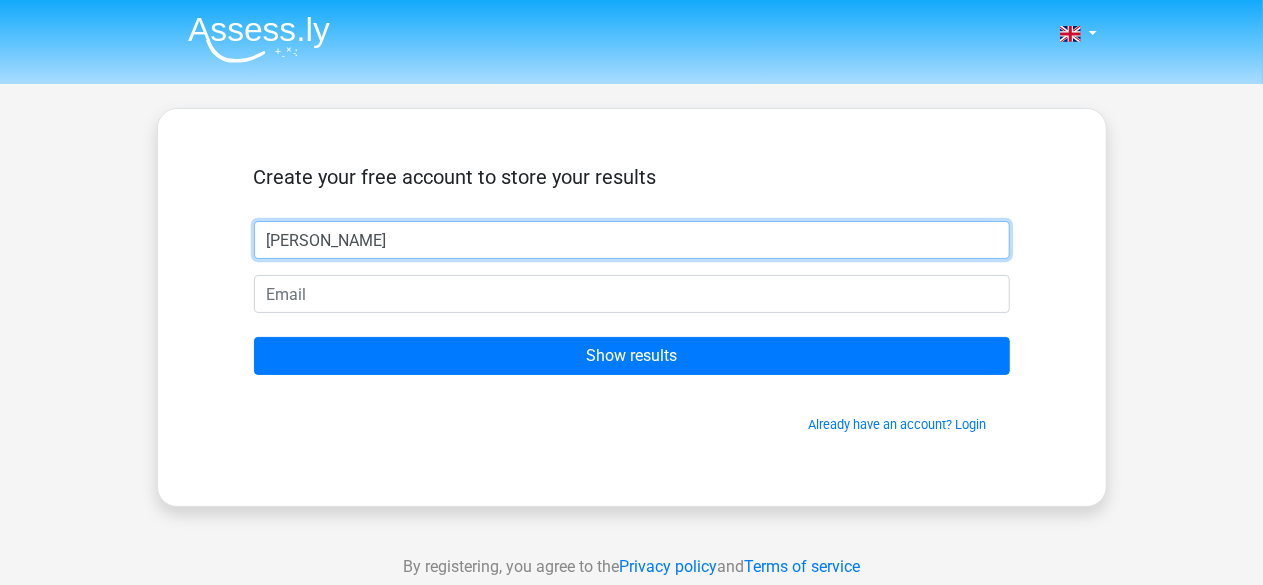 type on "[PERSON_NAME]" 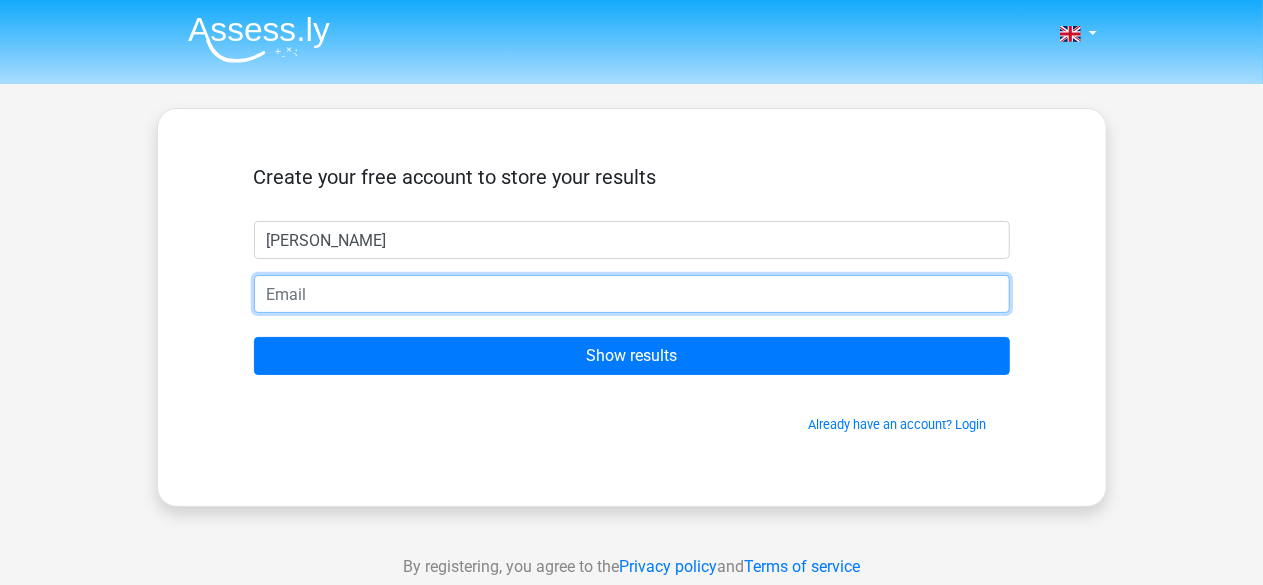 type on "[EMAIL_ADDRESS][DOMAIN_NAME]" 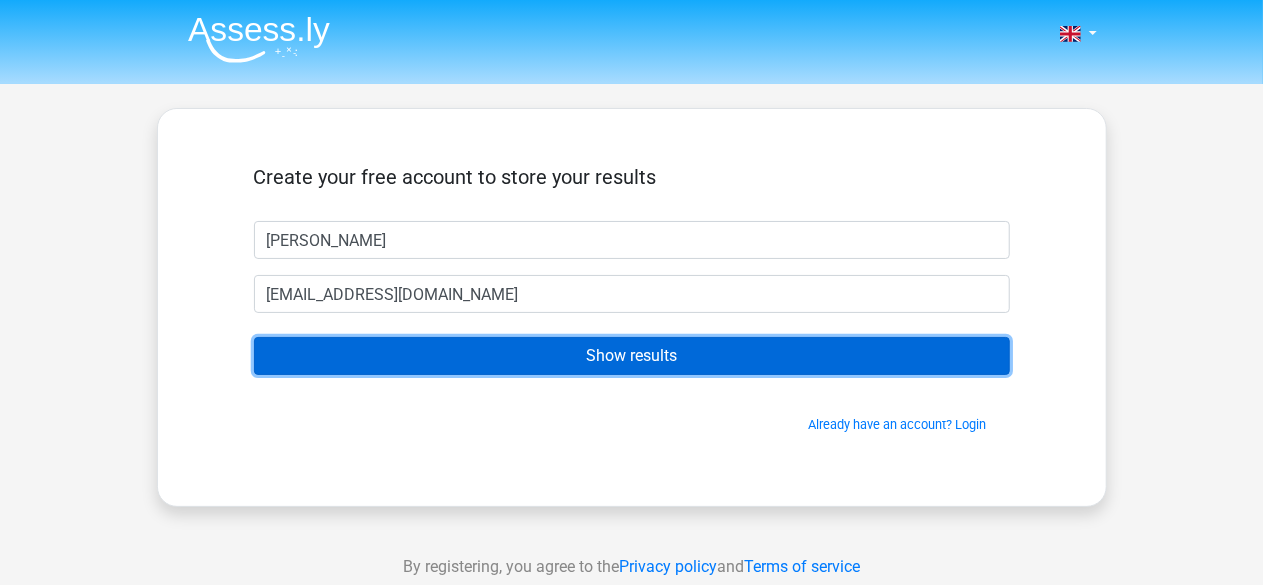 click on "Show results" at bounding box center (632, 356) 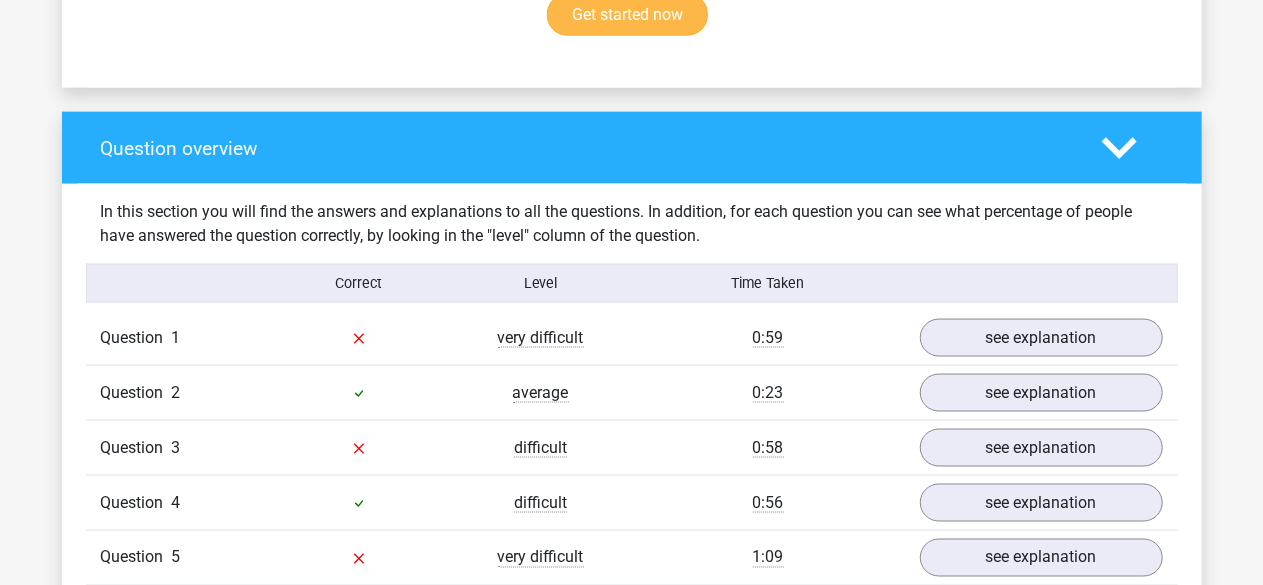 scroll, scrollTop: 1500, scrollLeft: 0, axis: vertical 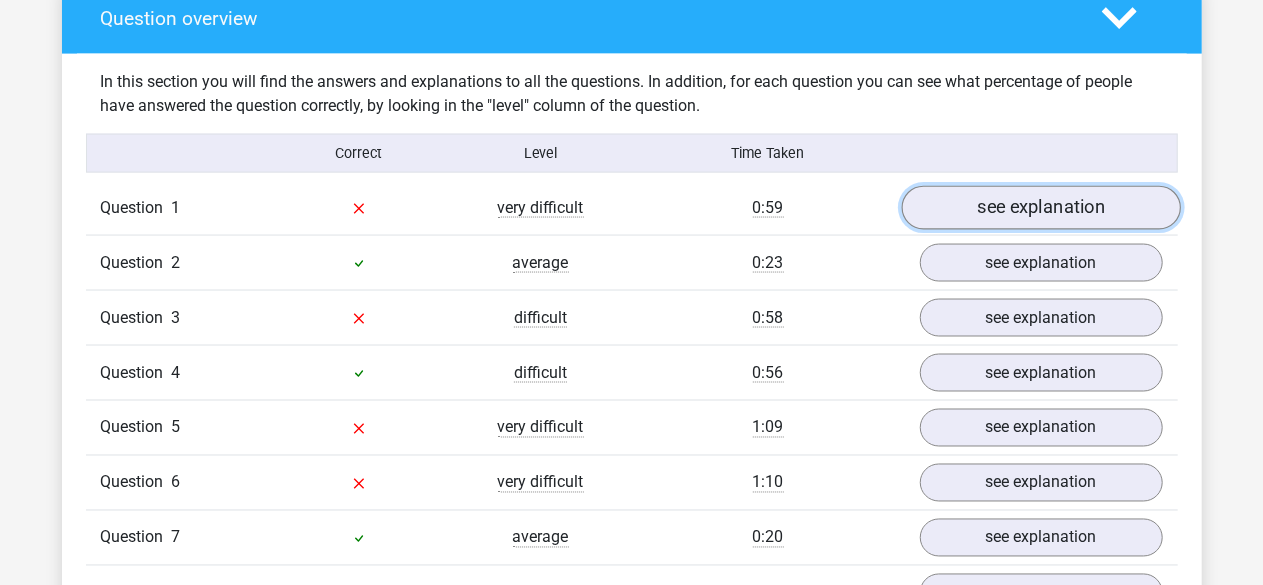 click on "see explanation" at bounding box center [1040, 209] 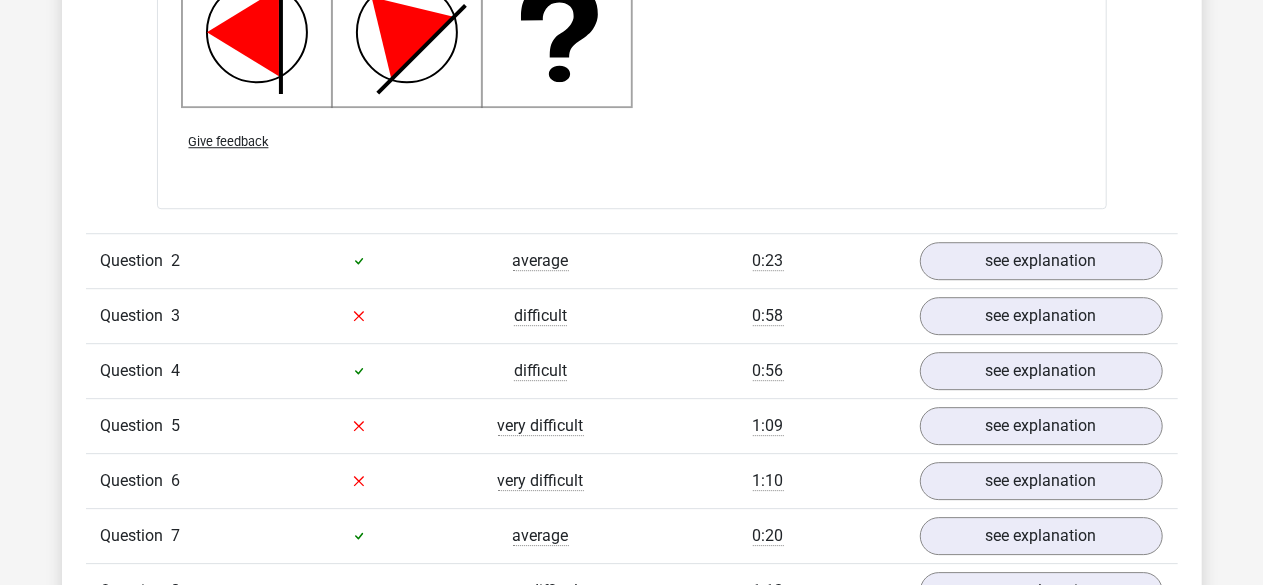 scroll, scrollTop: 2800, scrollLeft: 0, axis: vertical 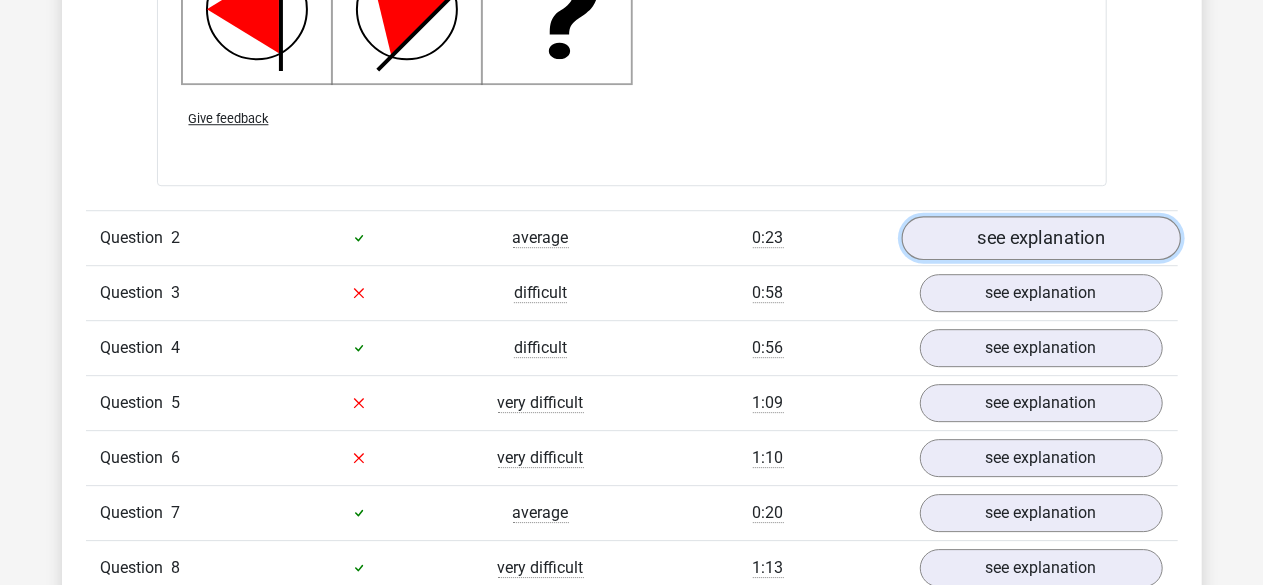 click on "see explanation" at bounding box center (1040, 238) 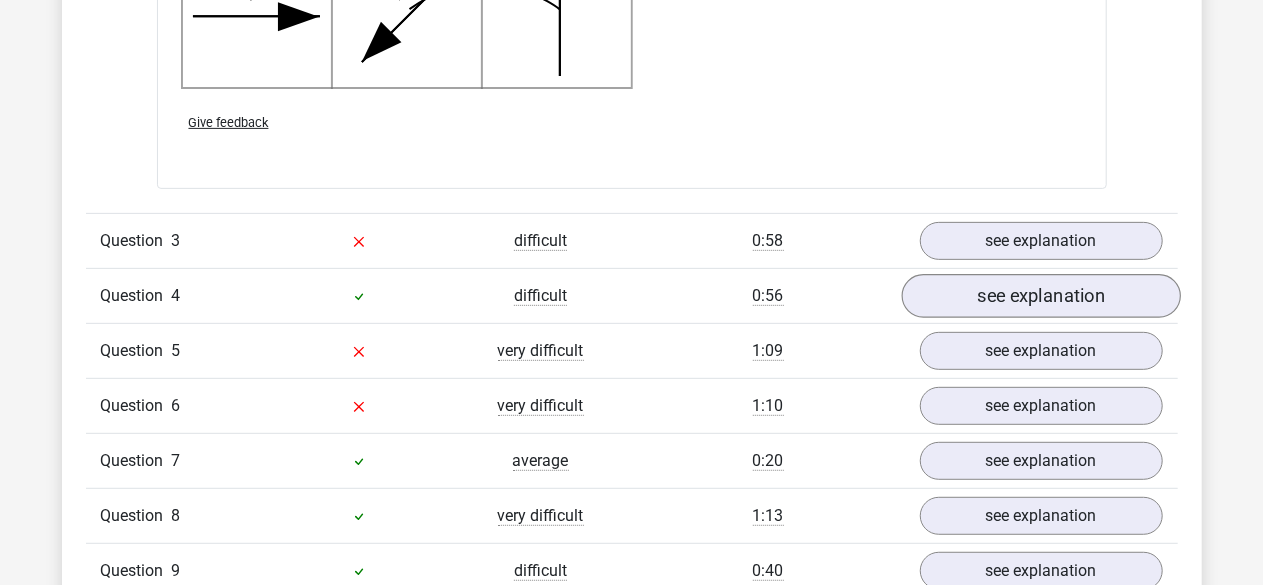 scroll, scrollTop: 4100, scrollLeft: 0, axis: vertical 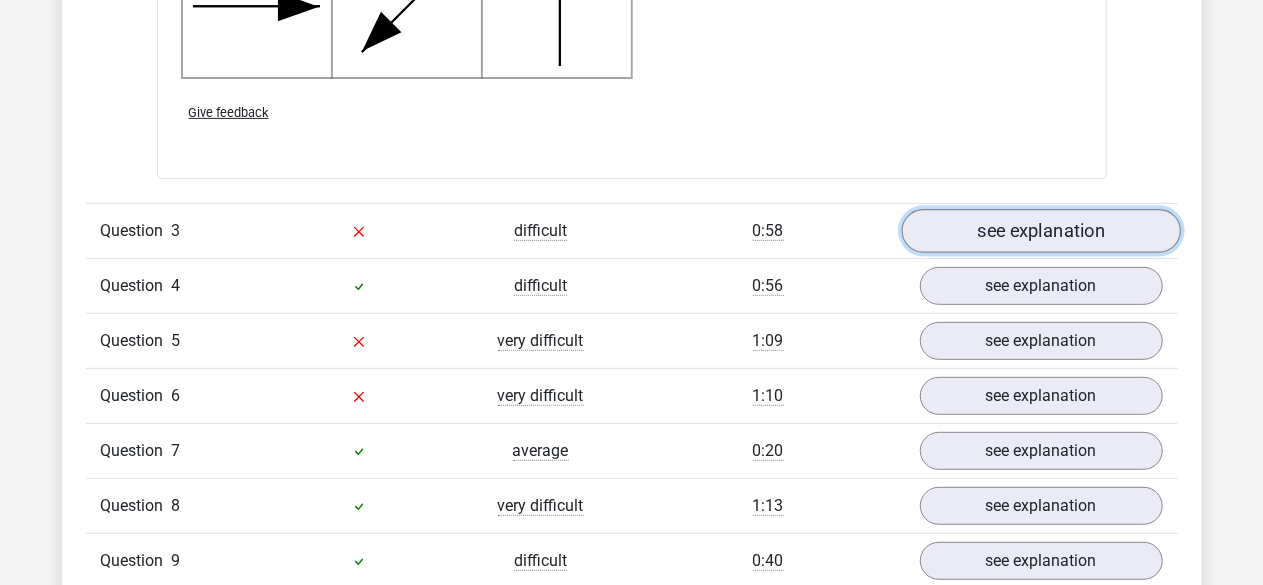 click on "see explanation" at bounding box center (1040, 231) 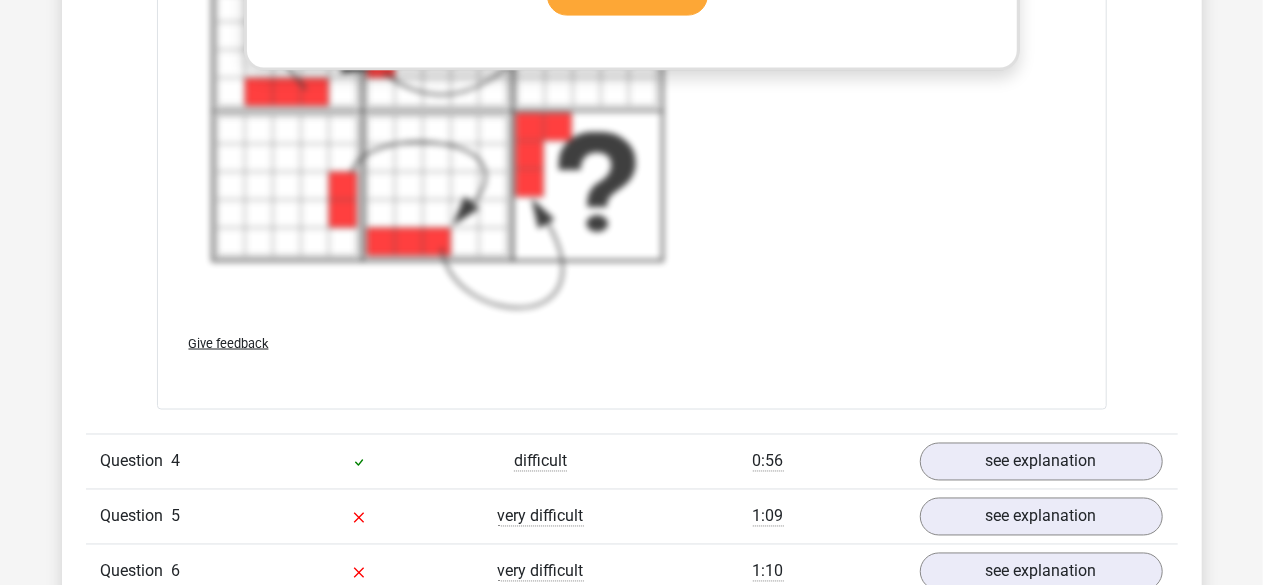 scroll, scrollTop: 5500, scrollLeft: 0, axis: vertical 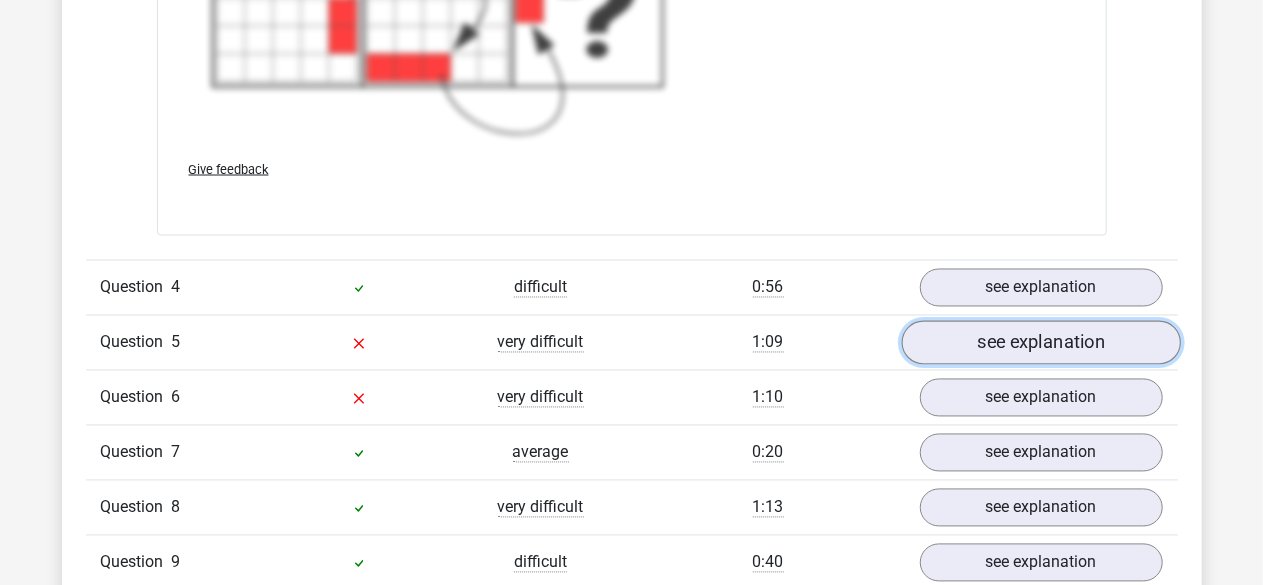 click on "see explanation" at bounding box center [1040, 343] 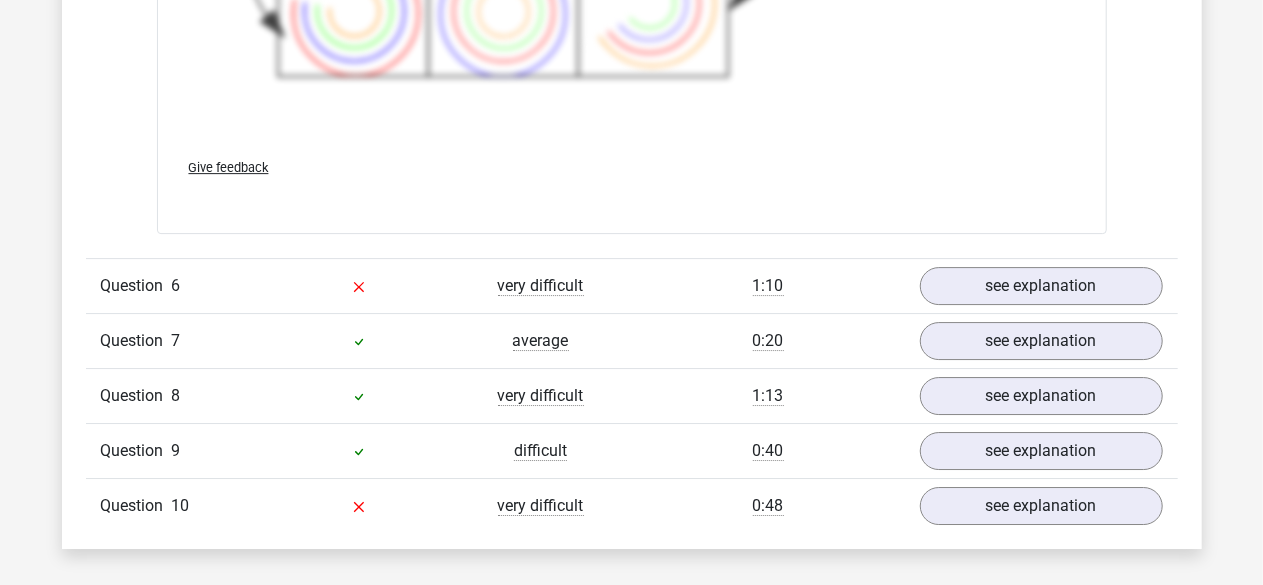 scroll, scrollTop: 7000, scrollLeft: 0, axis: vertical 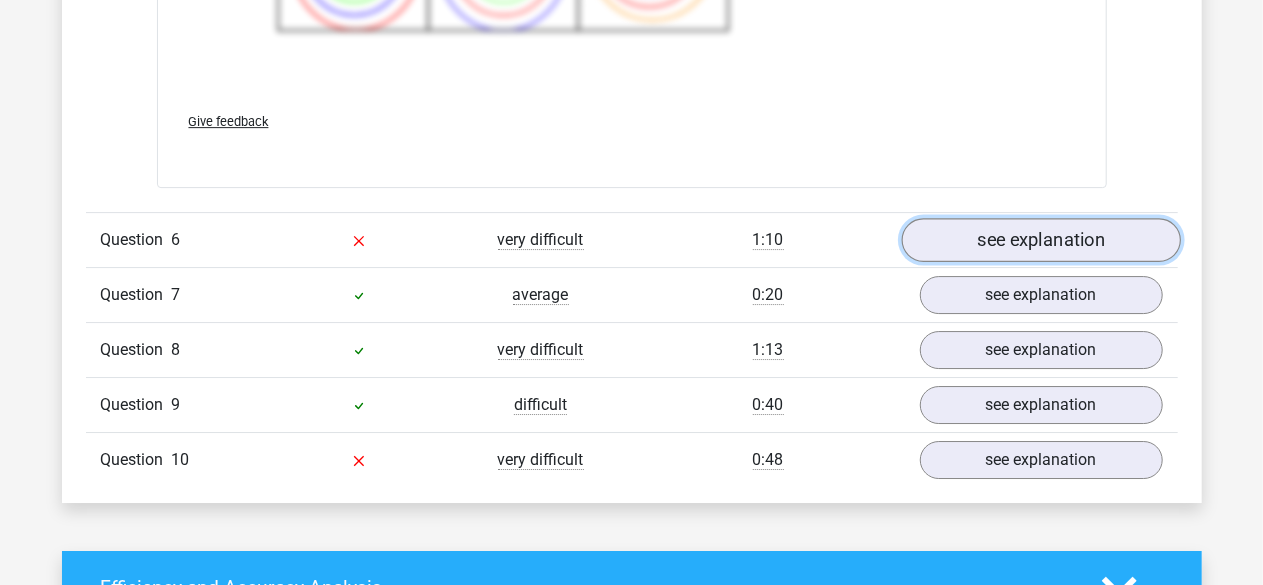 click on "see explanation" at bounding box center [1040, 240] 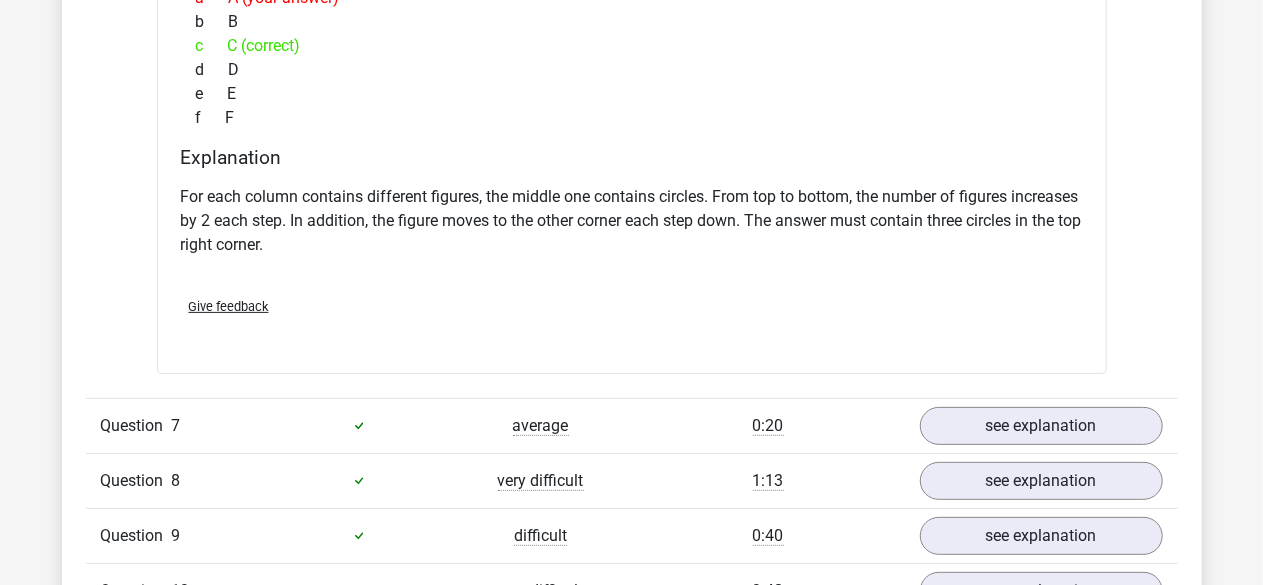 scroll, scrollTop: 7900, scrollLeft: 0, axis: vertical 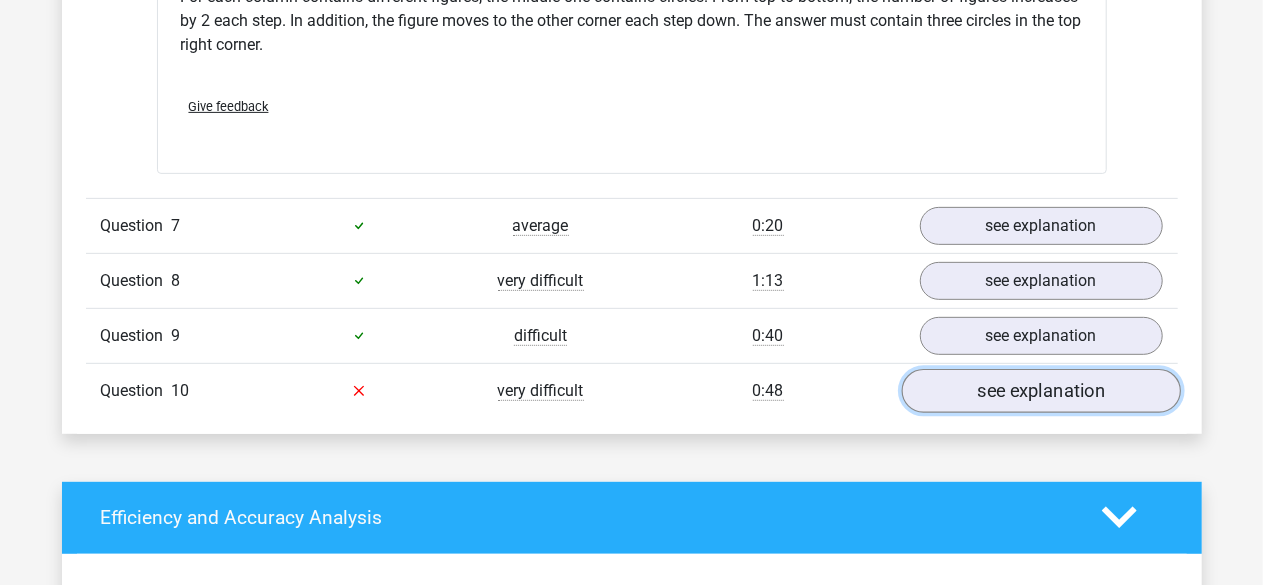 click on "see explanation" at bounding box center (1040, 391) 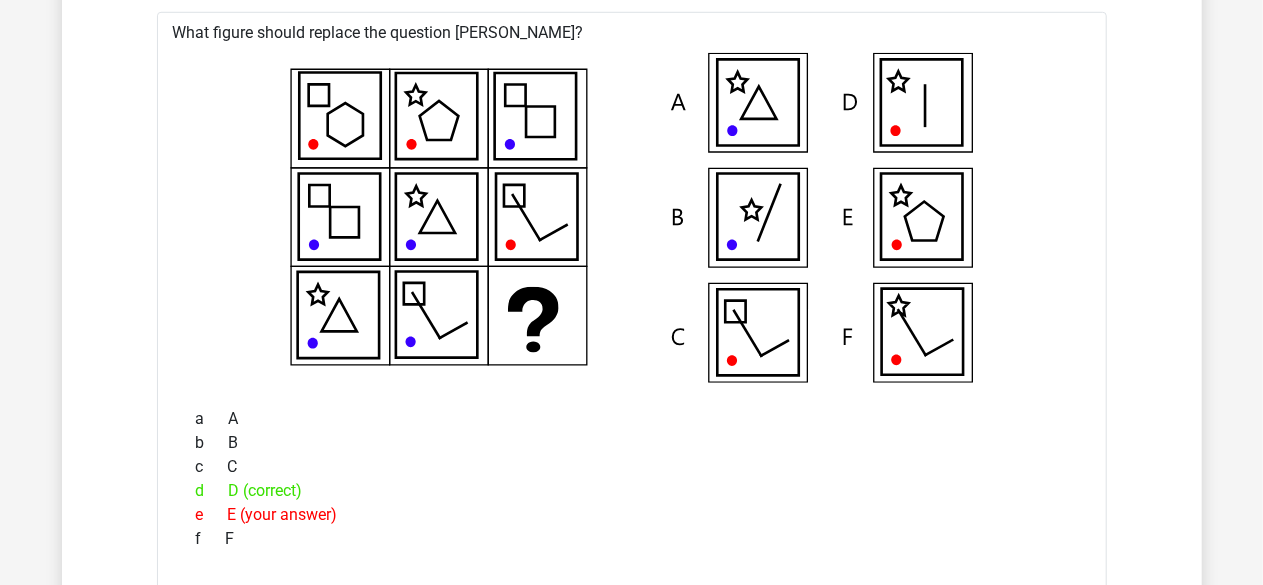 scroll, scrollTop: 8300, scrollLeft: 0, axis: vertical 